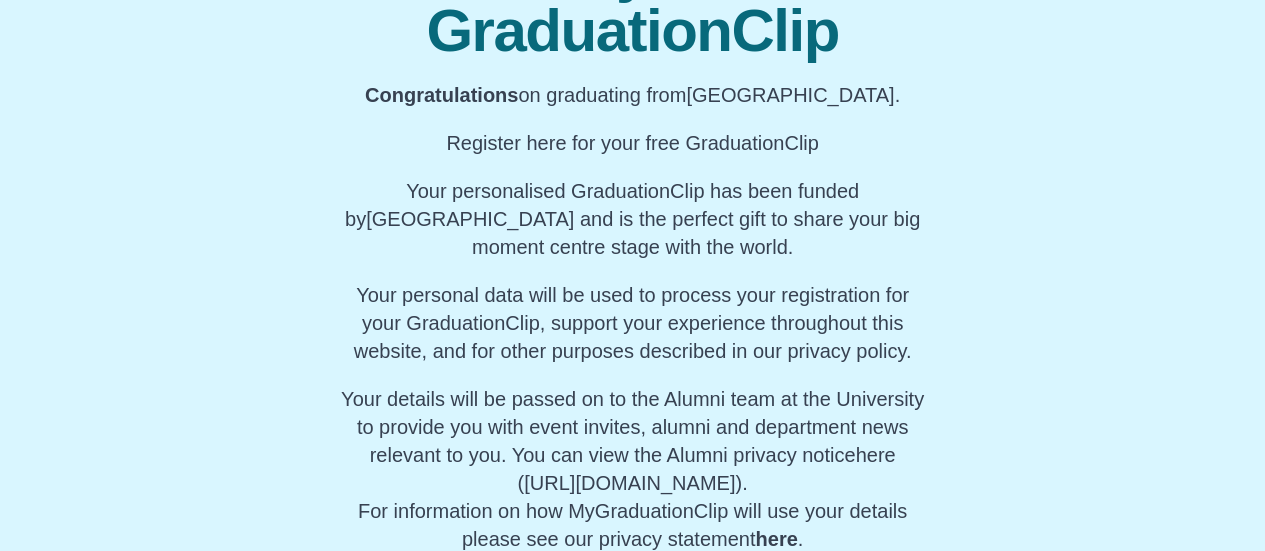 scroll, scrollTop: 352, scrollLeft: 0, axis: vertical 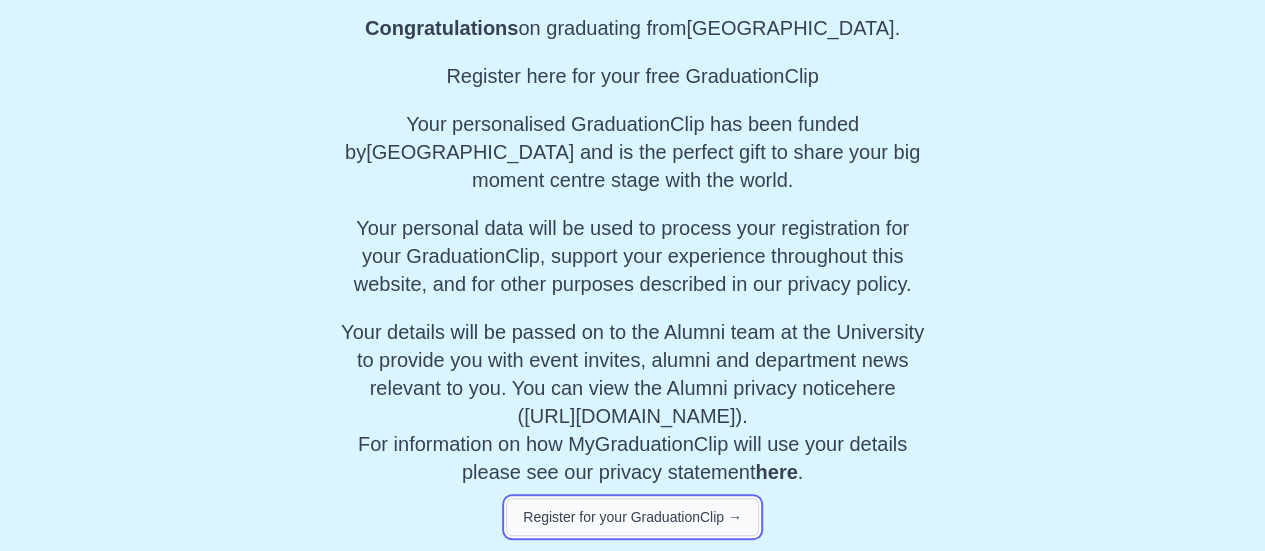 click on "Register for your GraduationClip →" at bounding box center (632, 517) 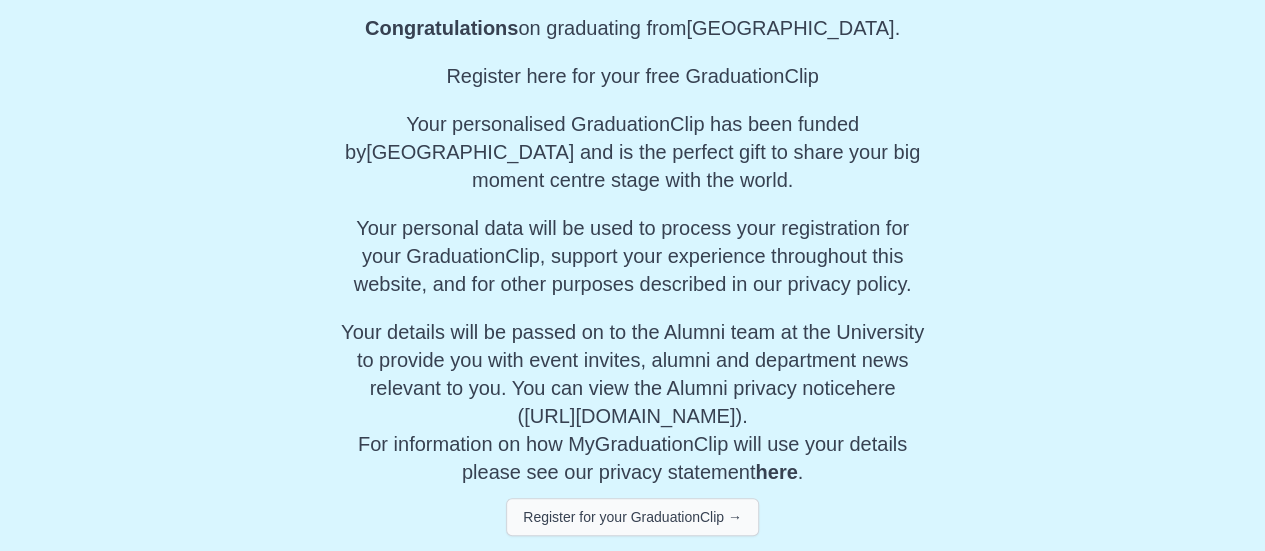 scroll, scrollTop: 1204, scrollLeft: 0, axis: vertical 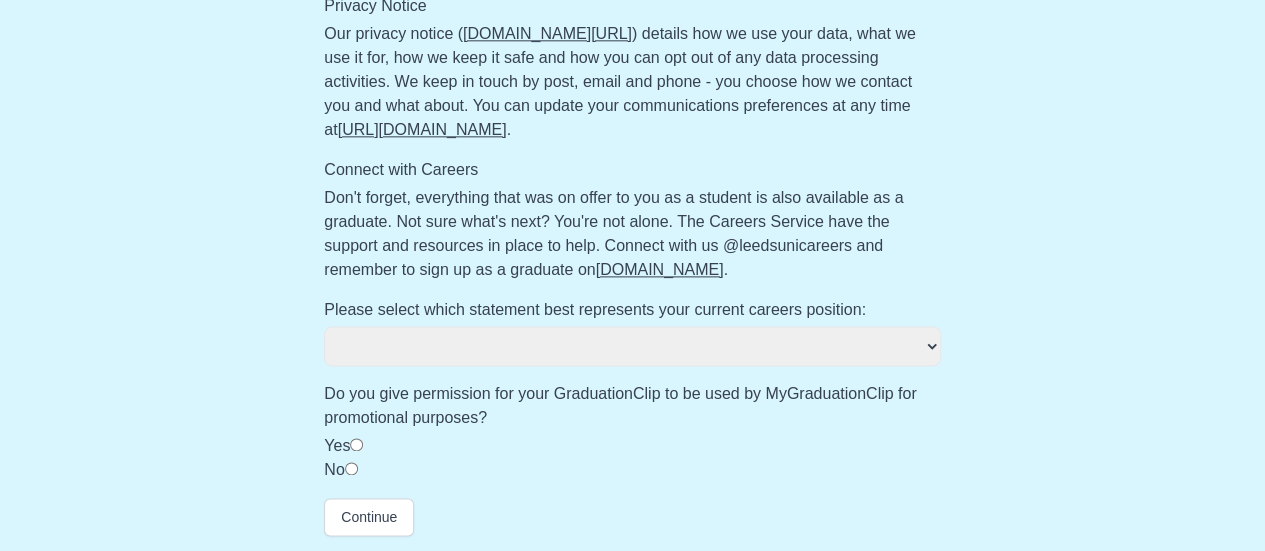 click on "**********" at bounding box center (632, 346) 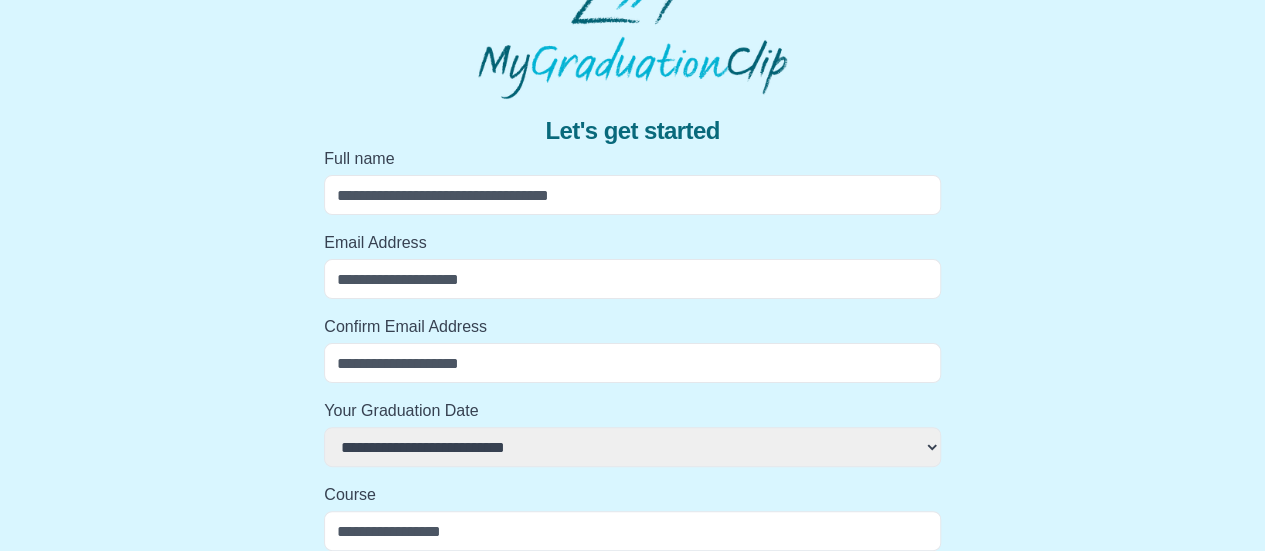 scroll, scrollTop: 62, scrollLeft: 0, axis: vertical 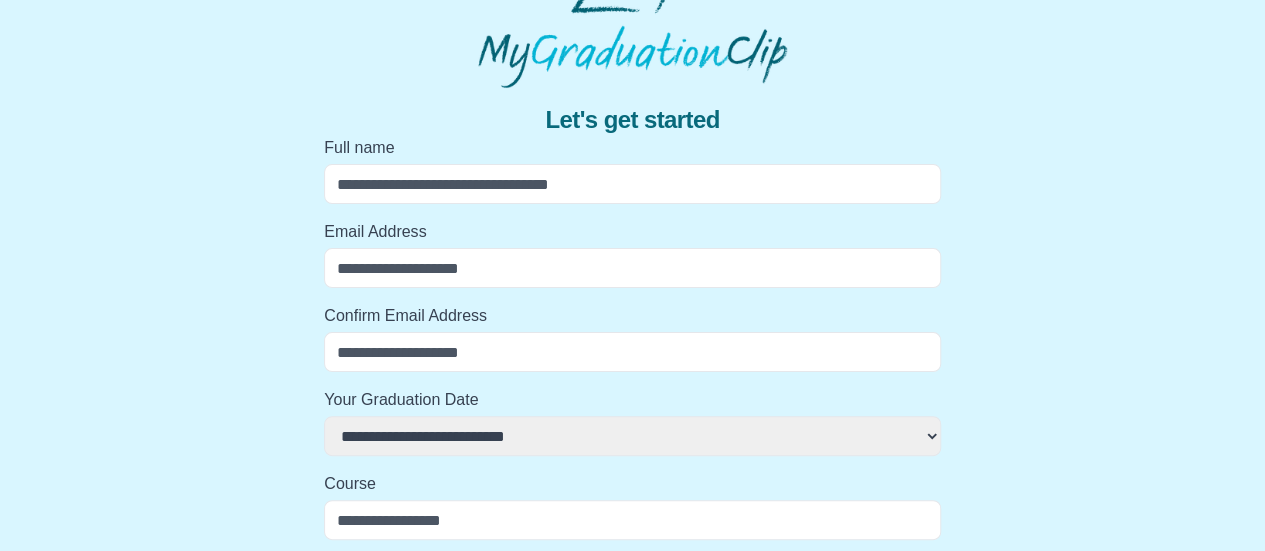 click on "**********" at bounding box center (632, 907) 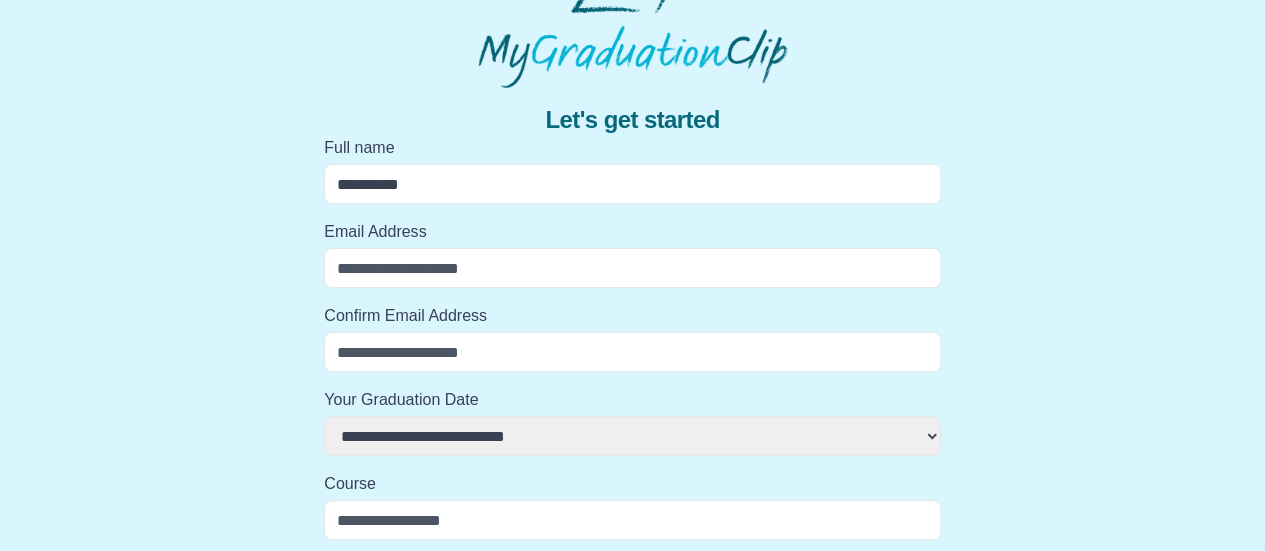 select 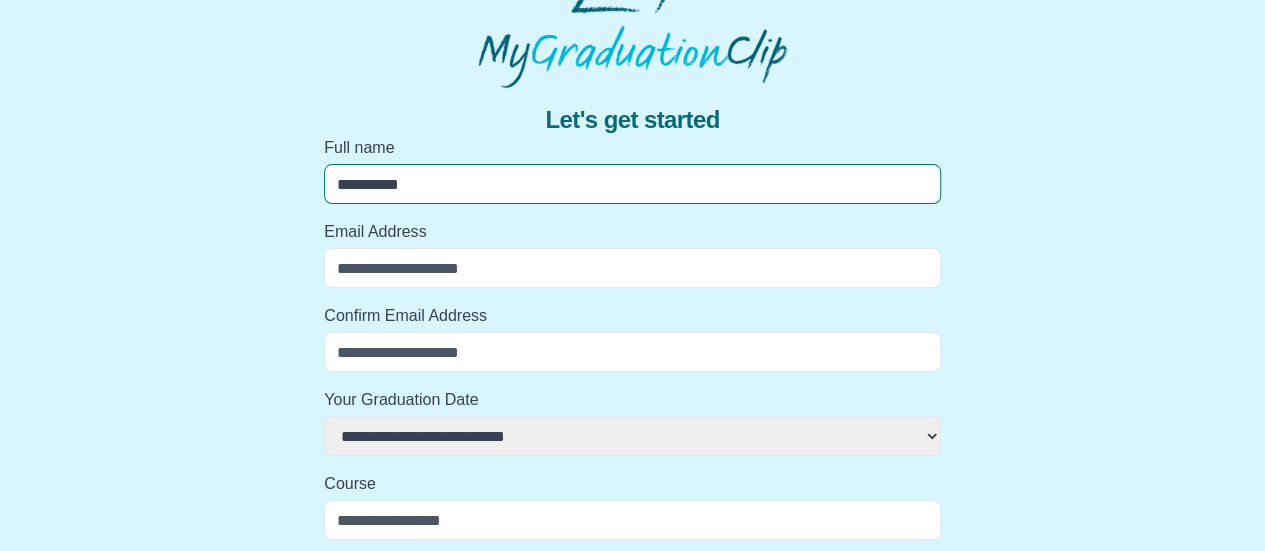 click on "**********" at bounding box center (632, 184) 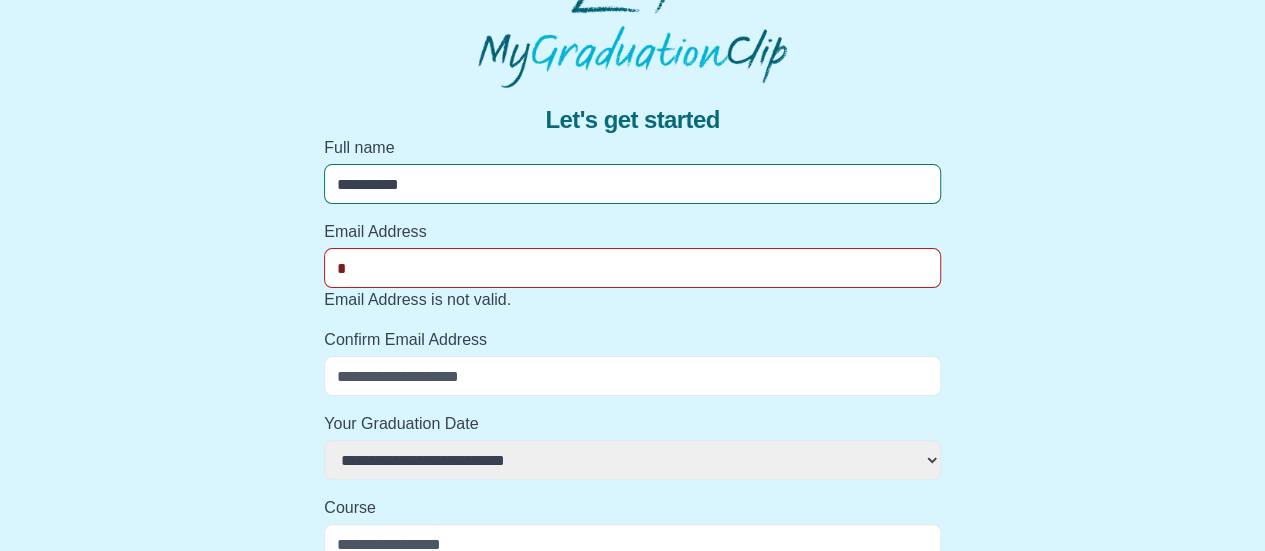 select 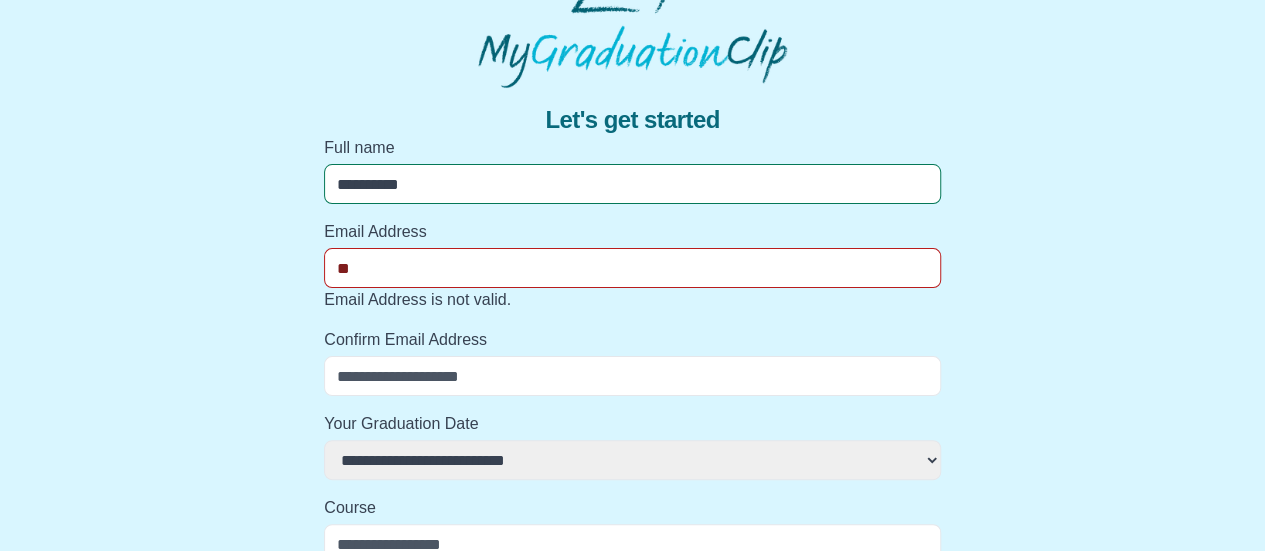 select 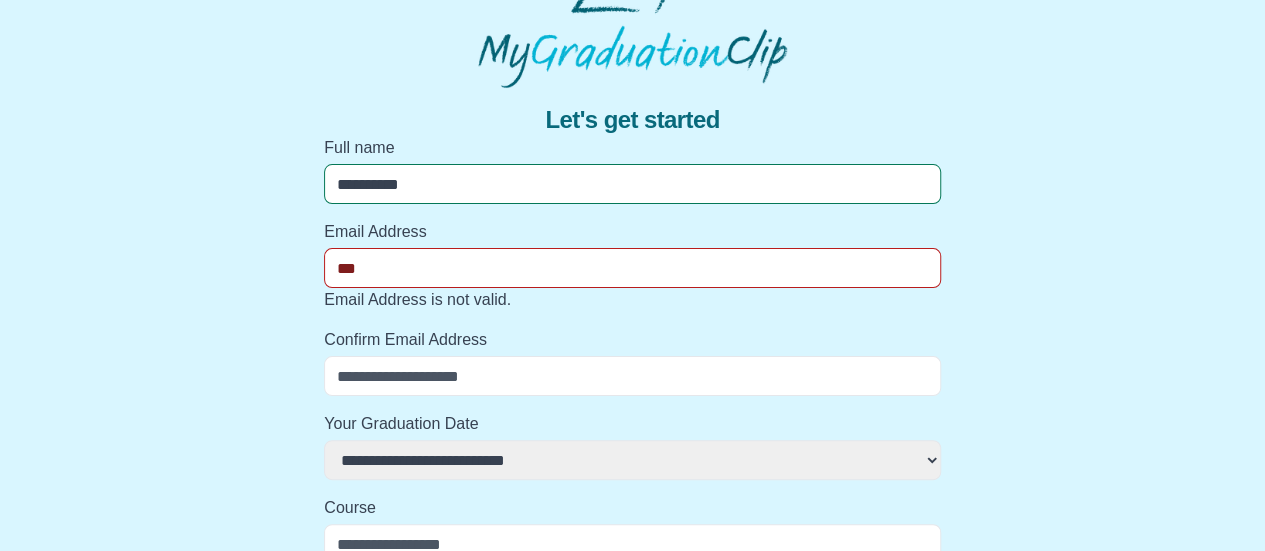 select 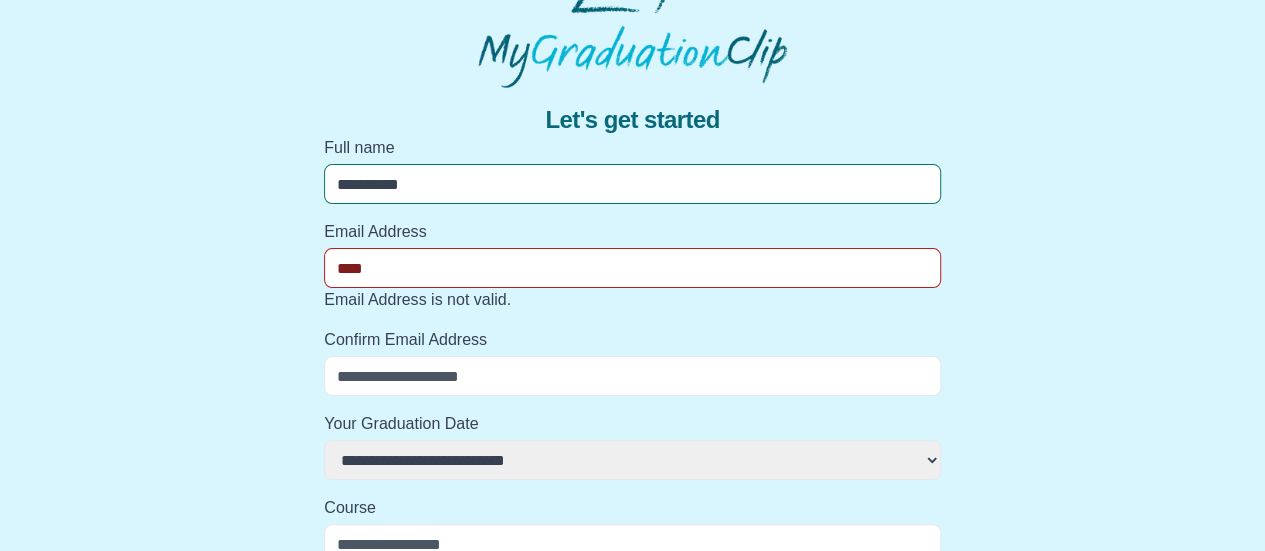 select 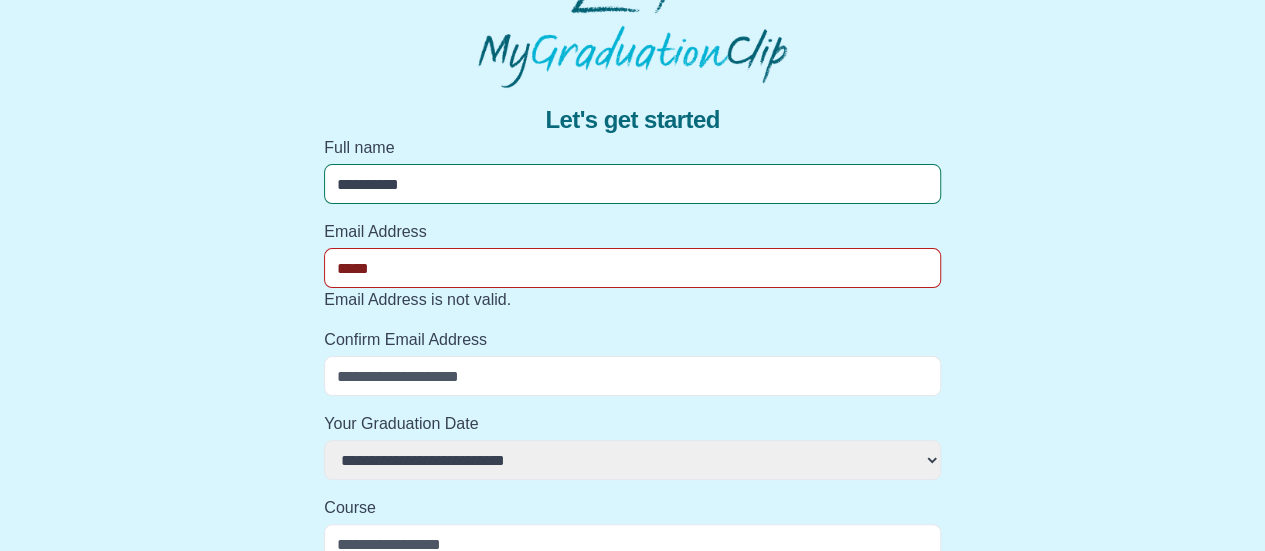 select 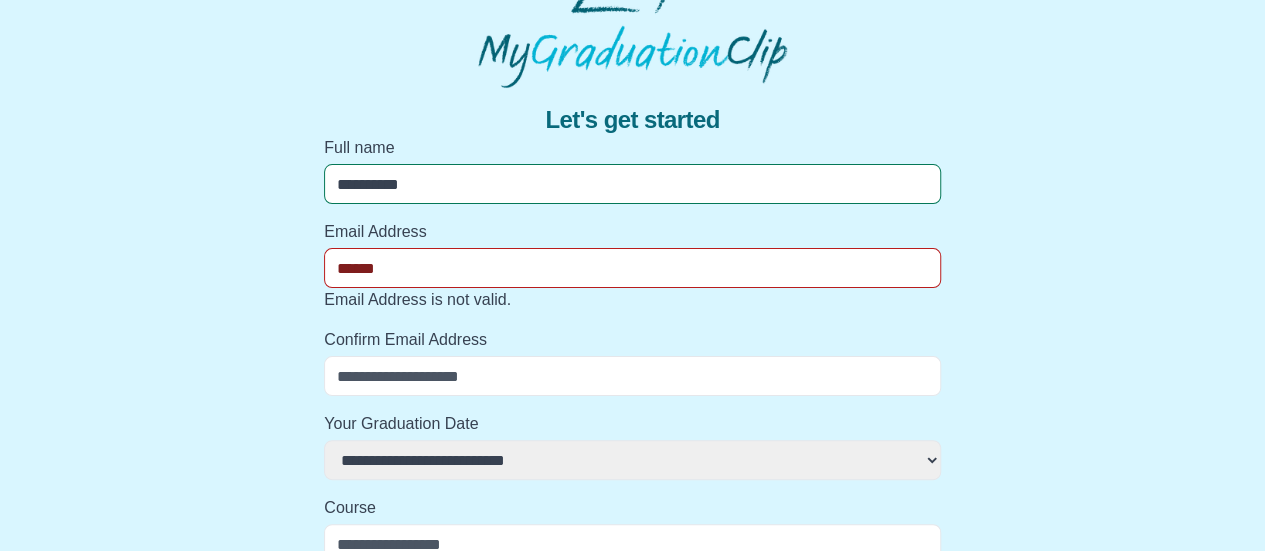 select 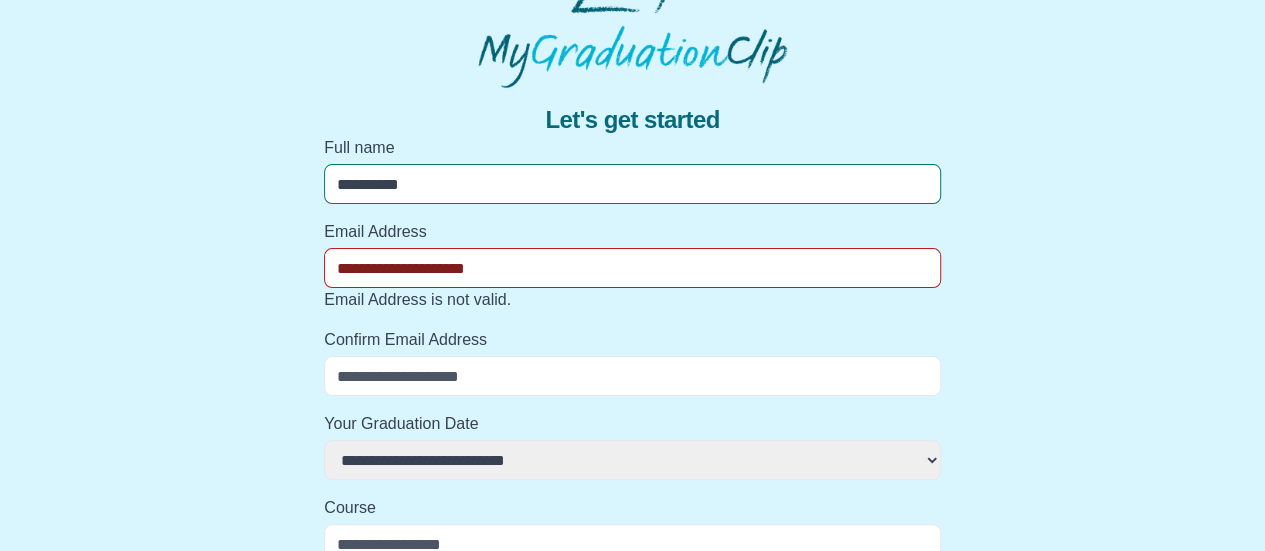 select 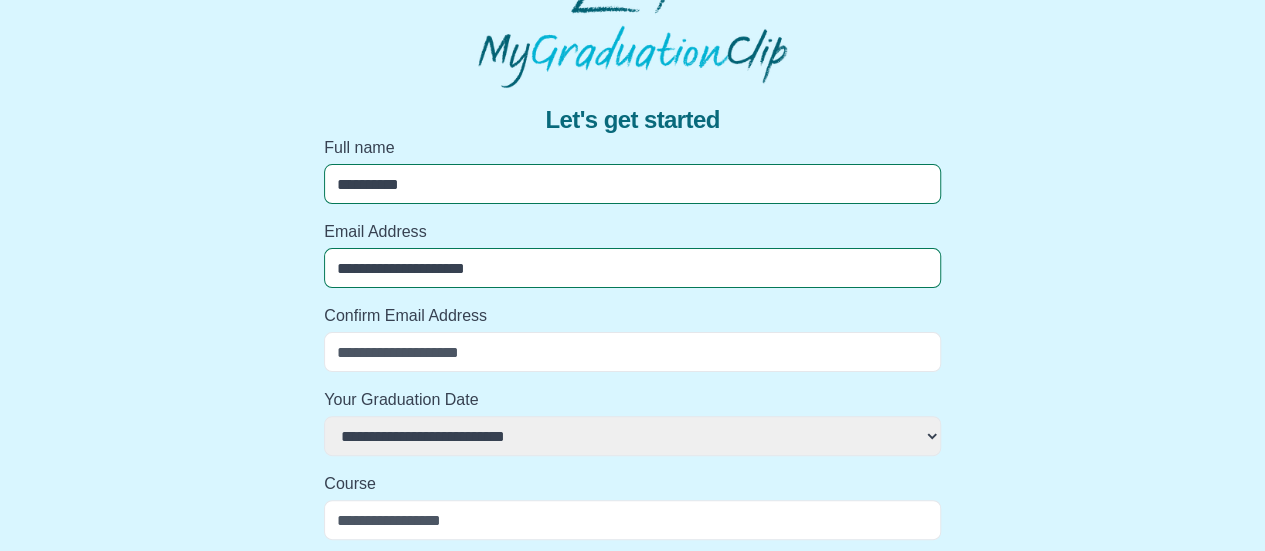 select 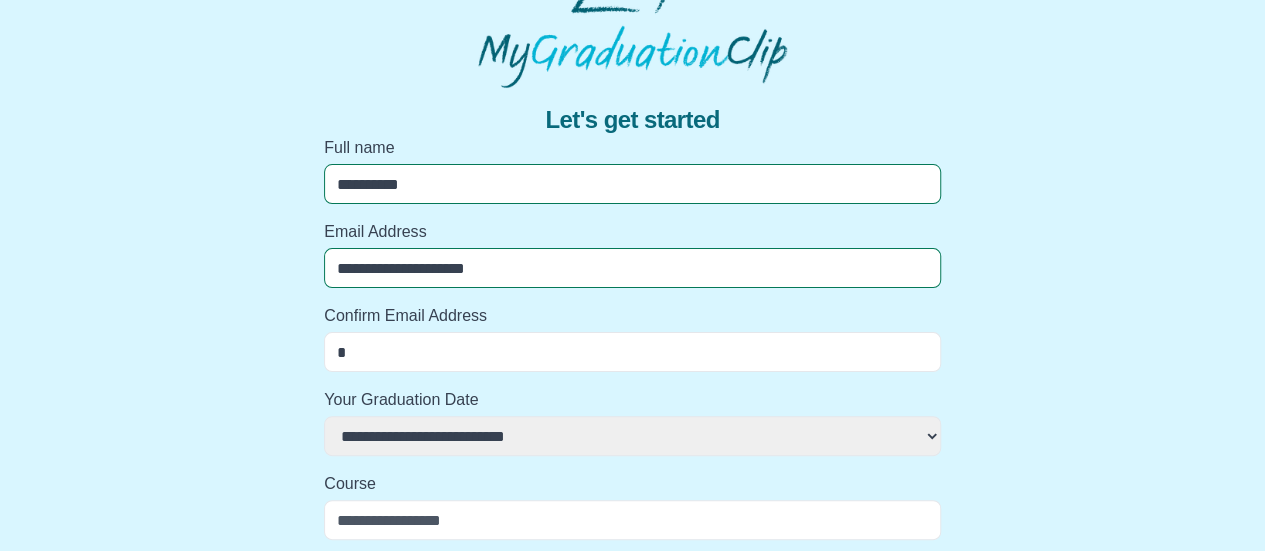 select 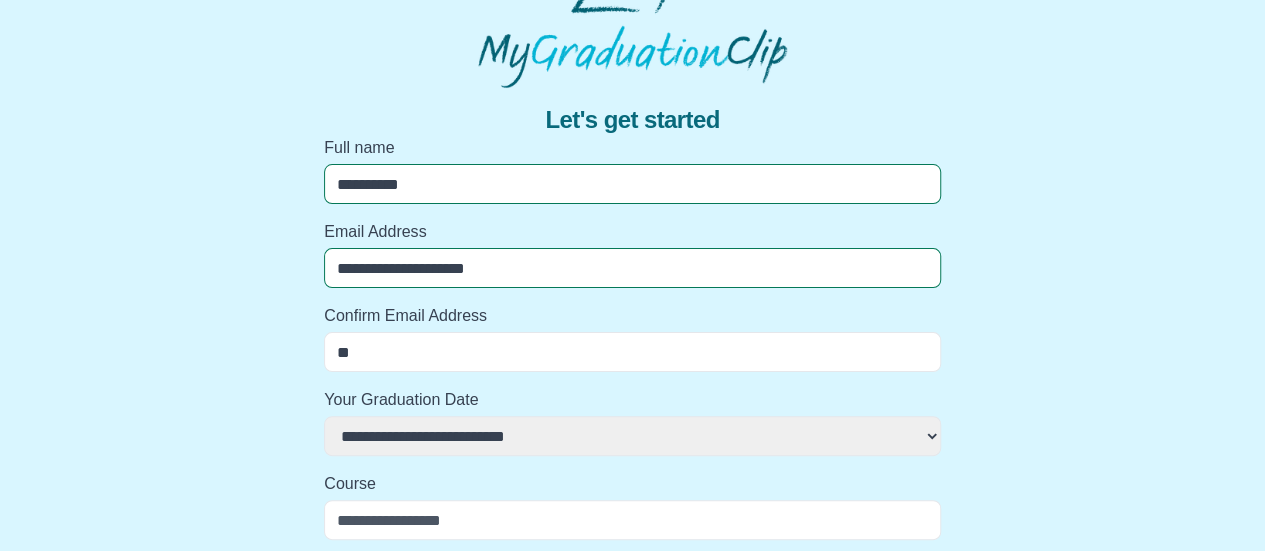 select 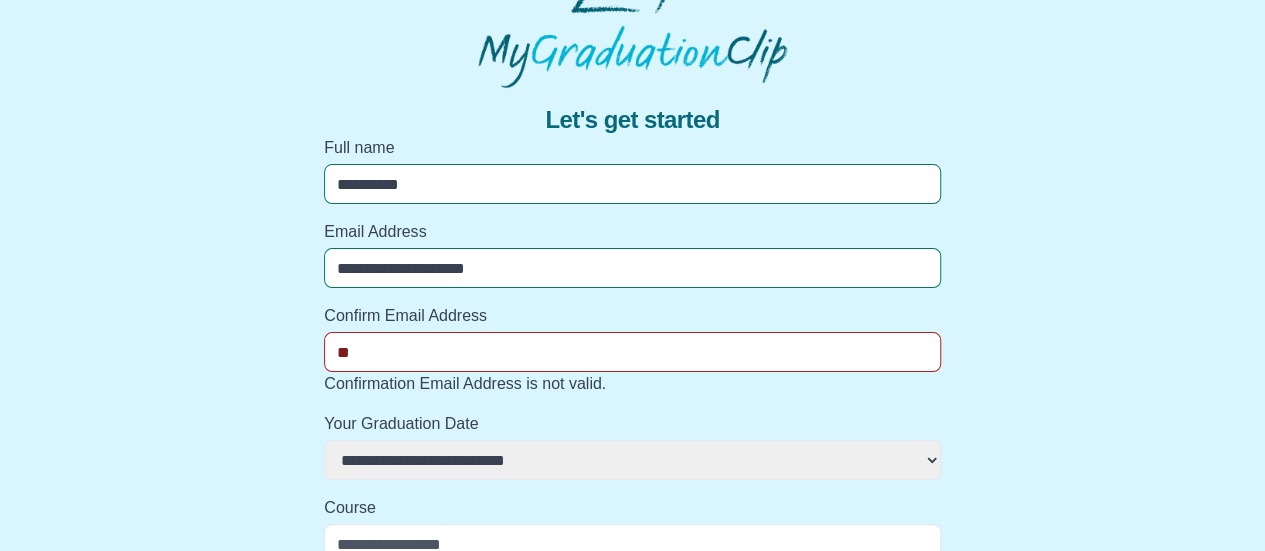 type on "***" 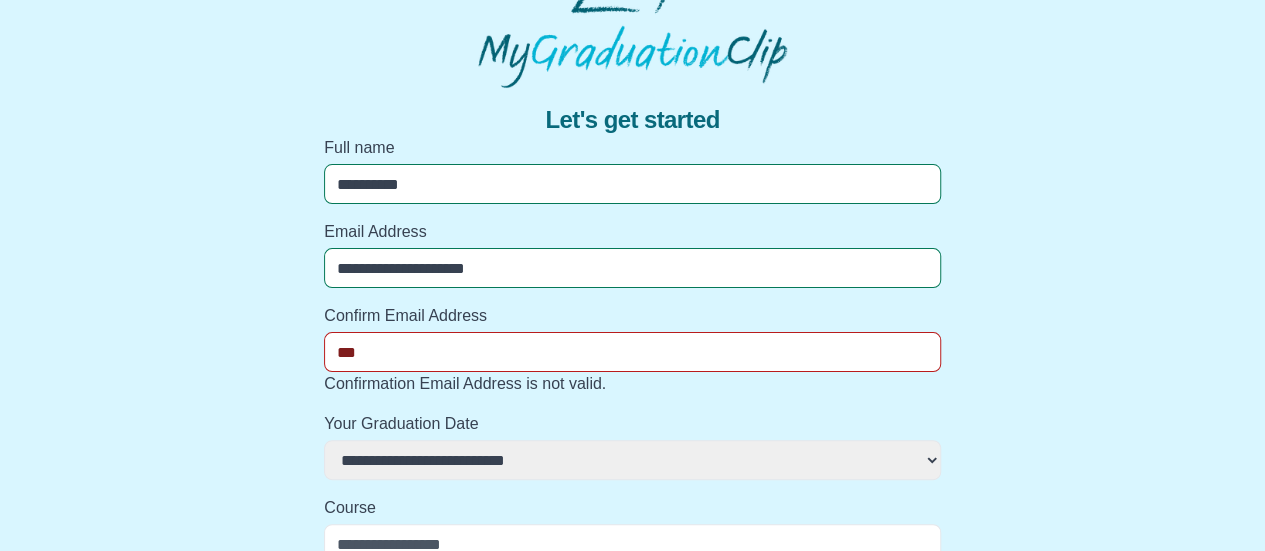 select 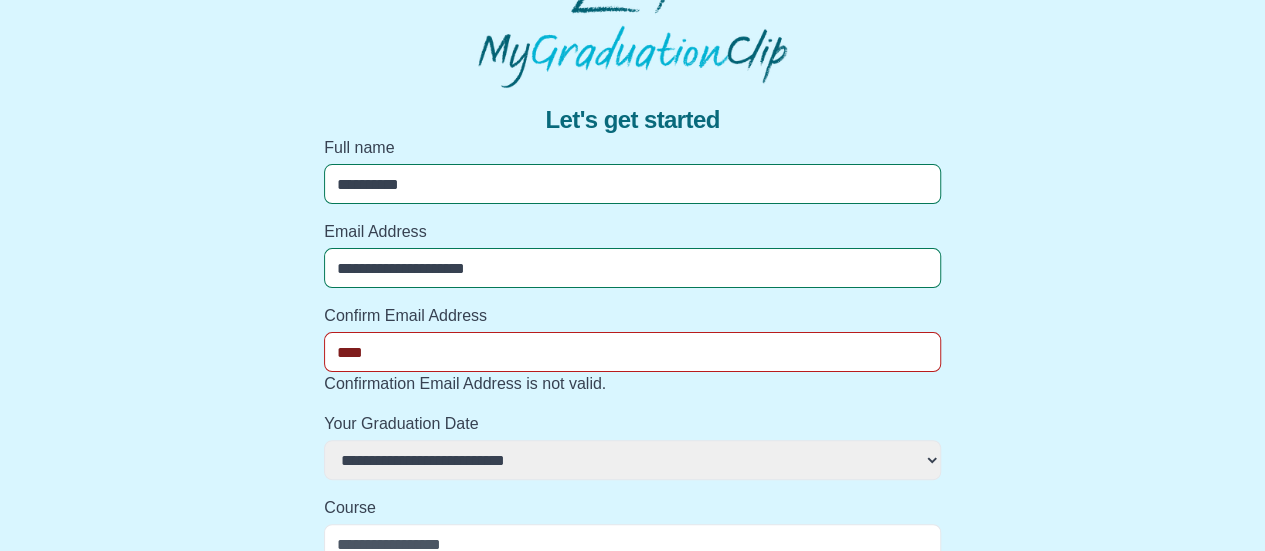 select 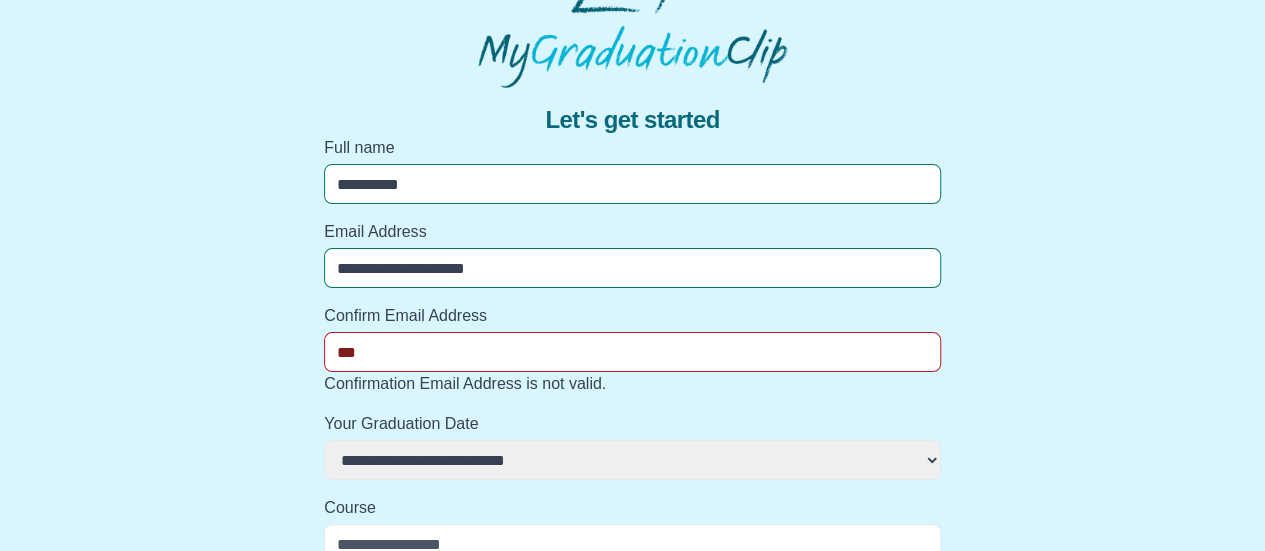 select 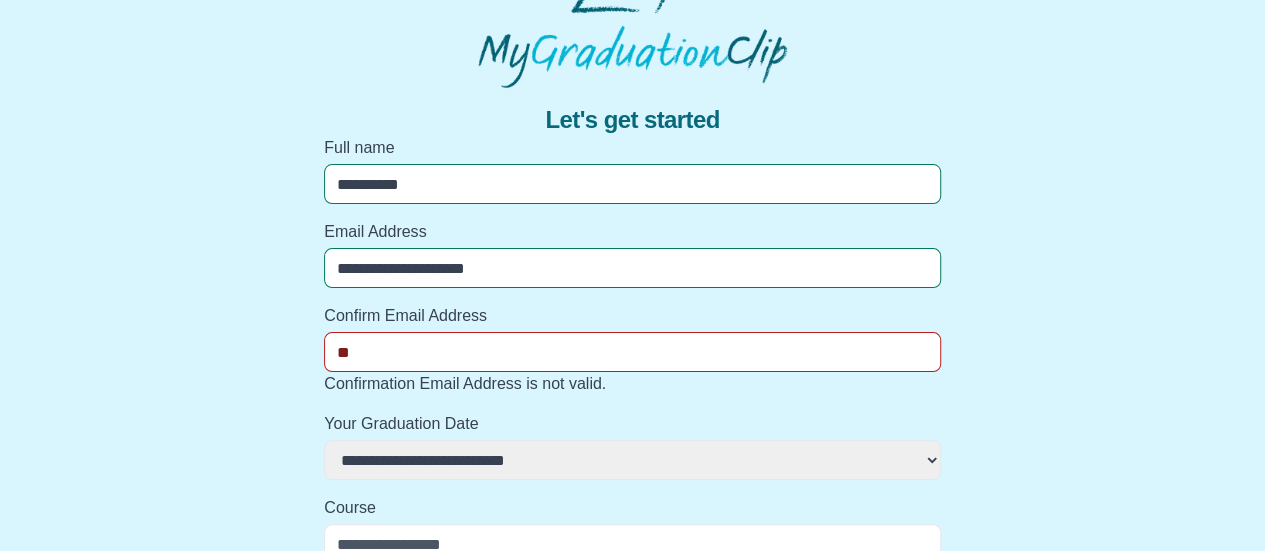 select 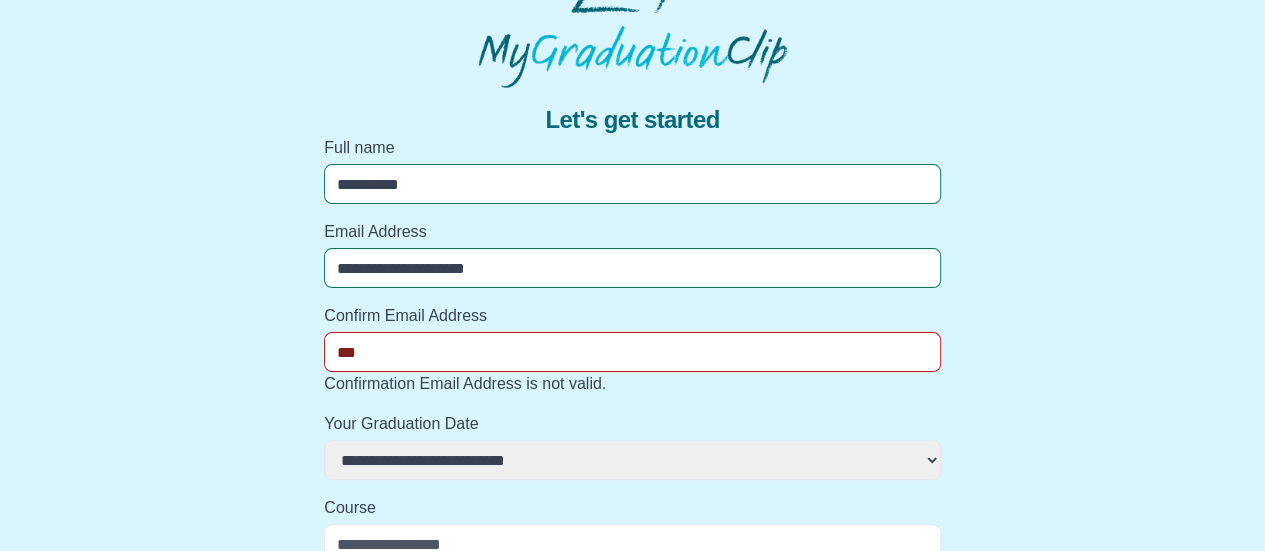 select 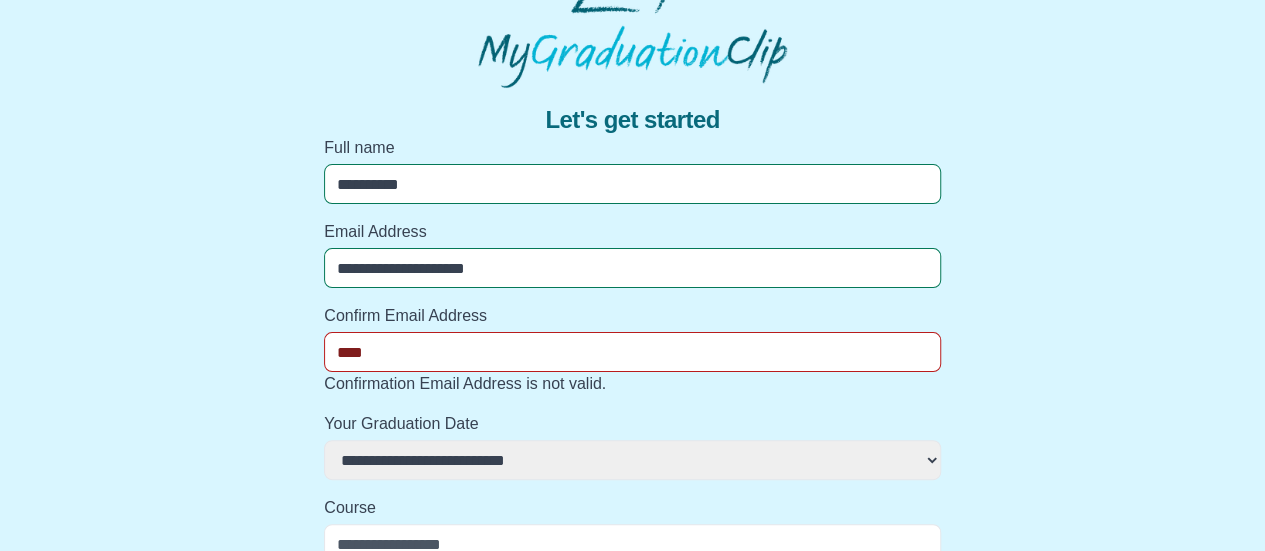 select 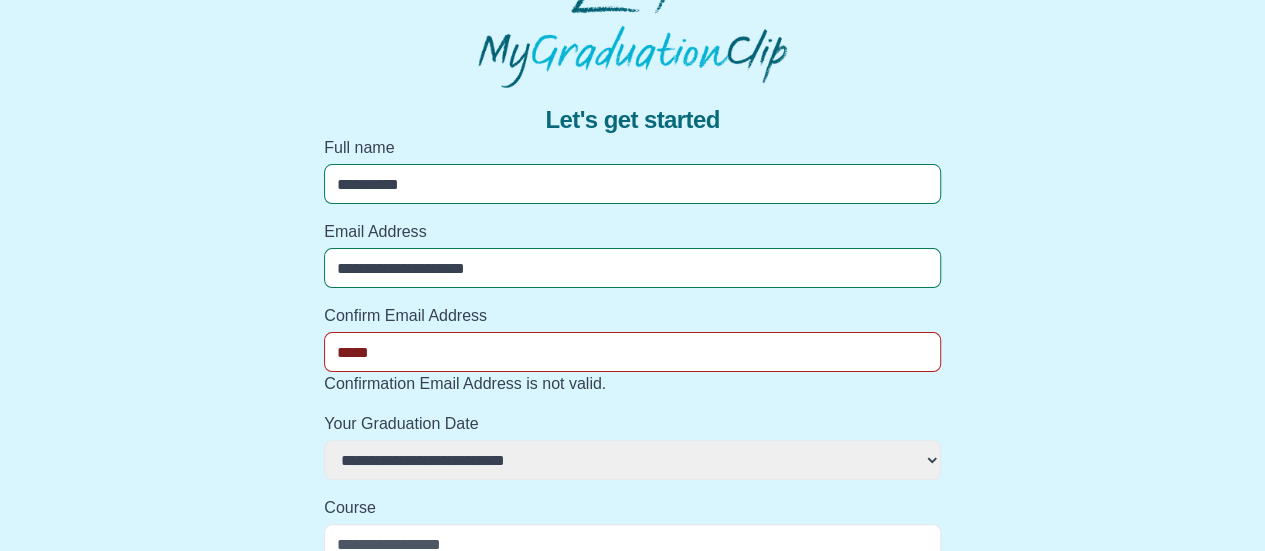 select 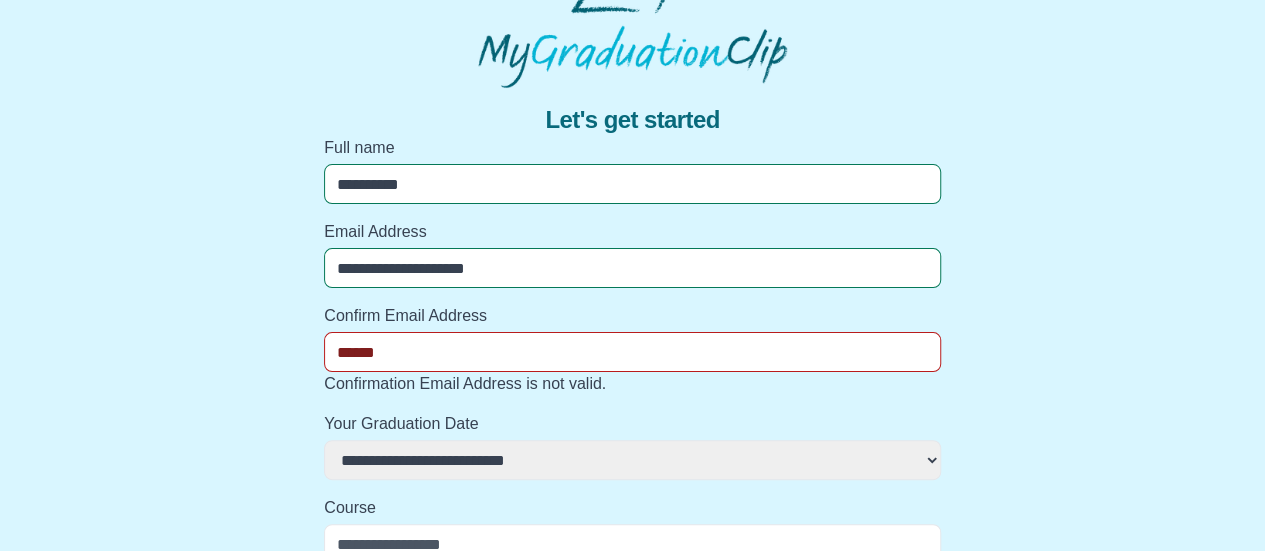 select 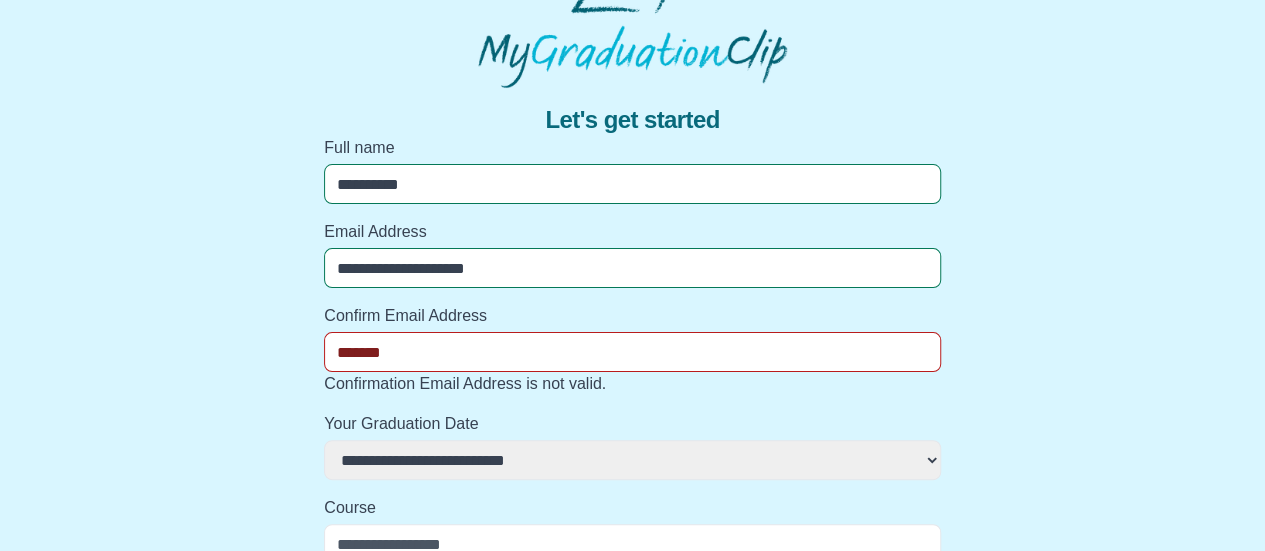 select 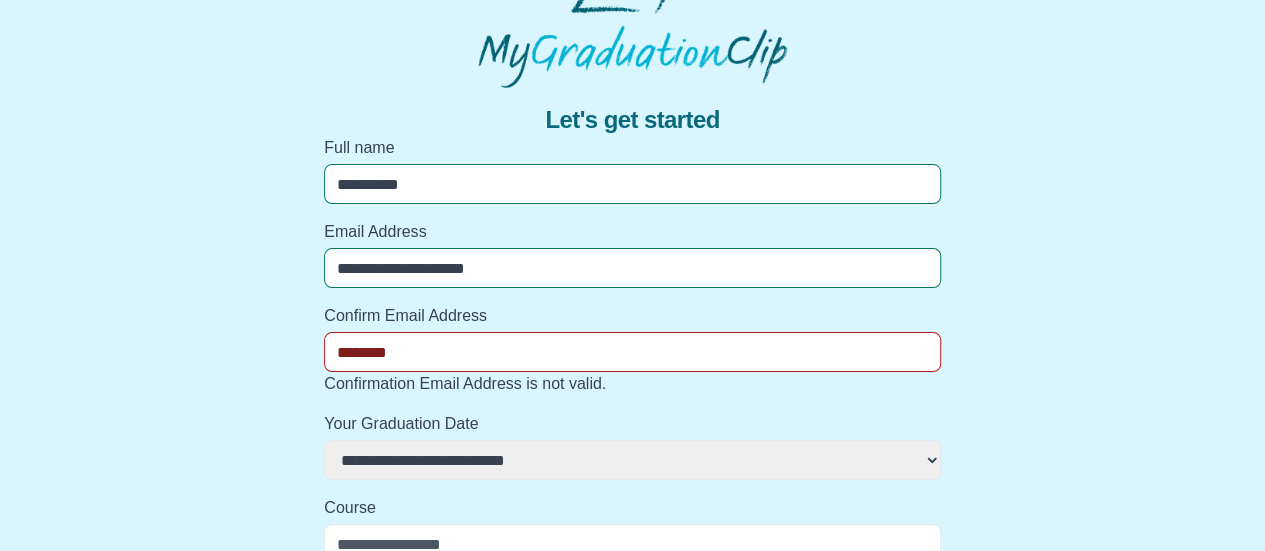 select 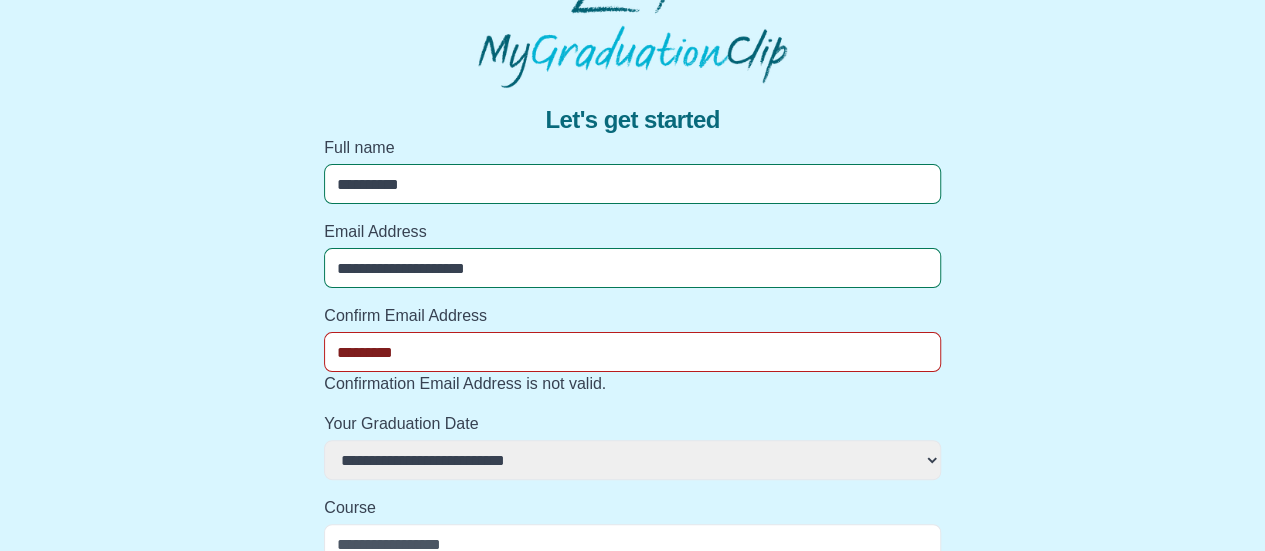 select 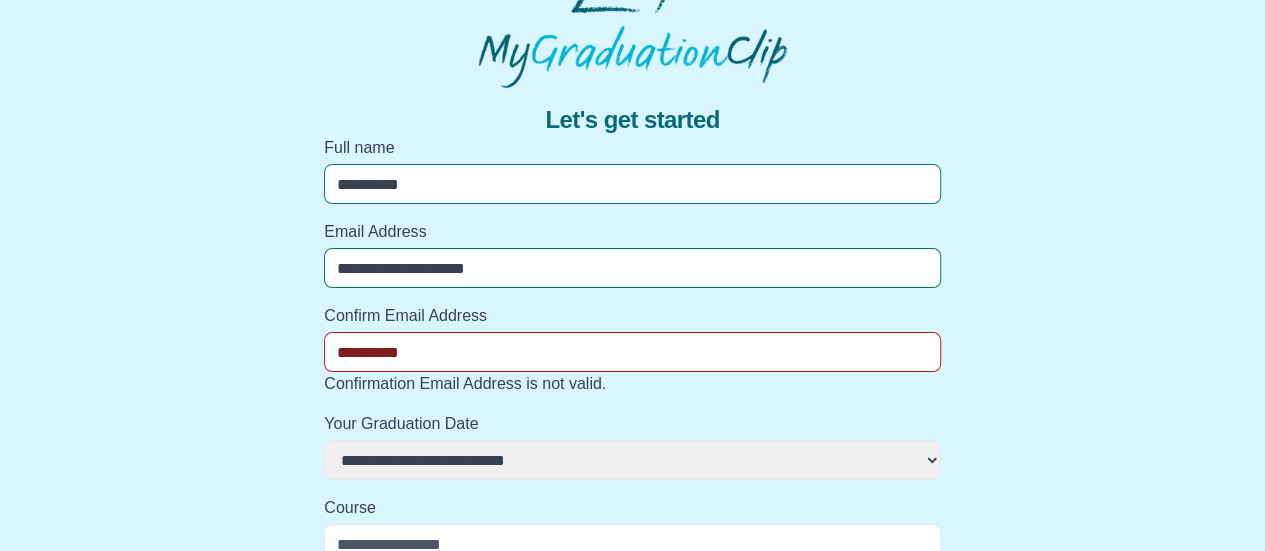 select 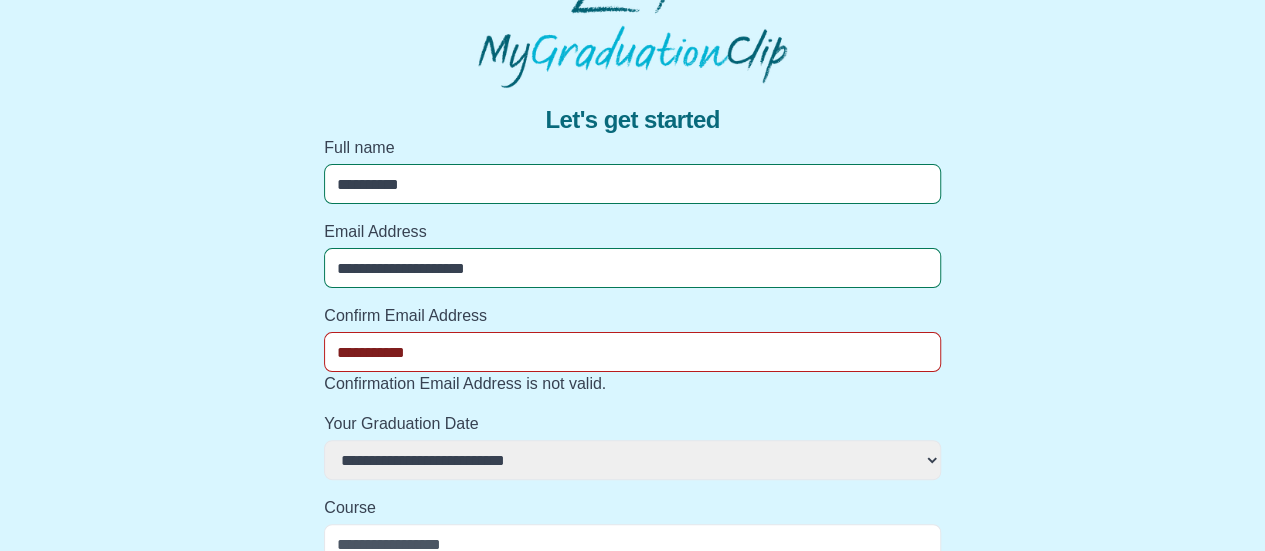 select 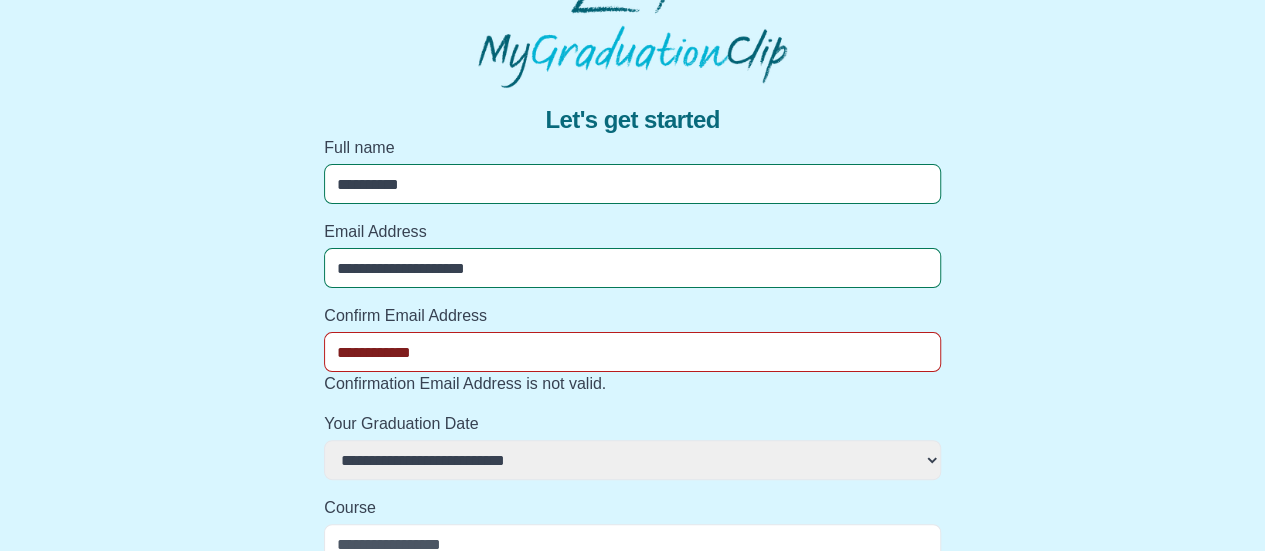 select 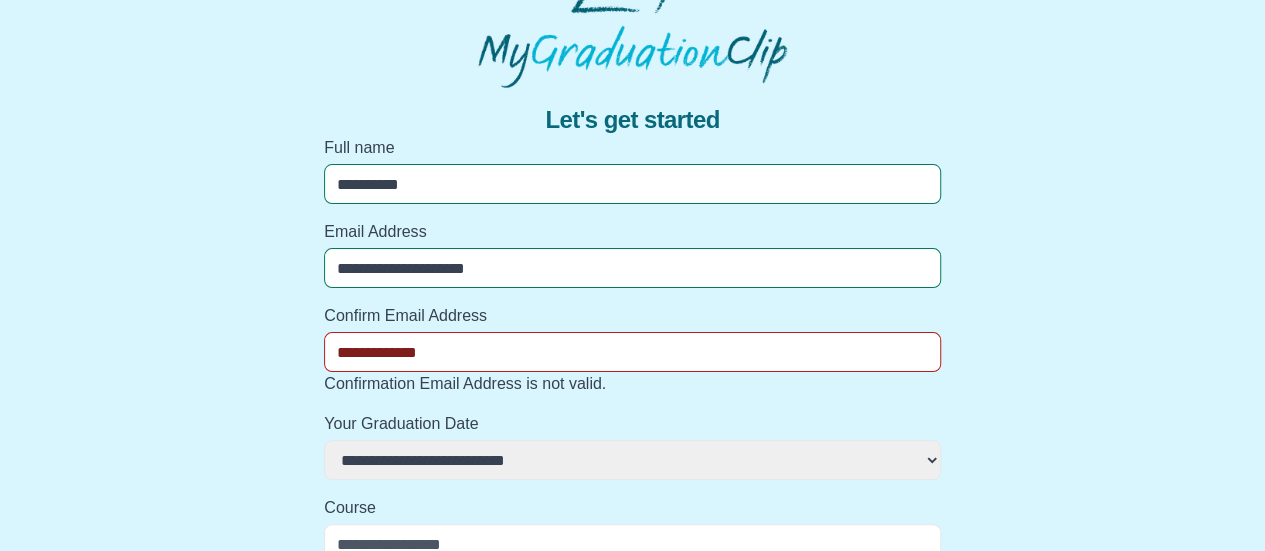 select 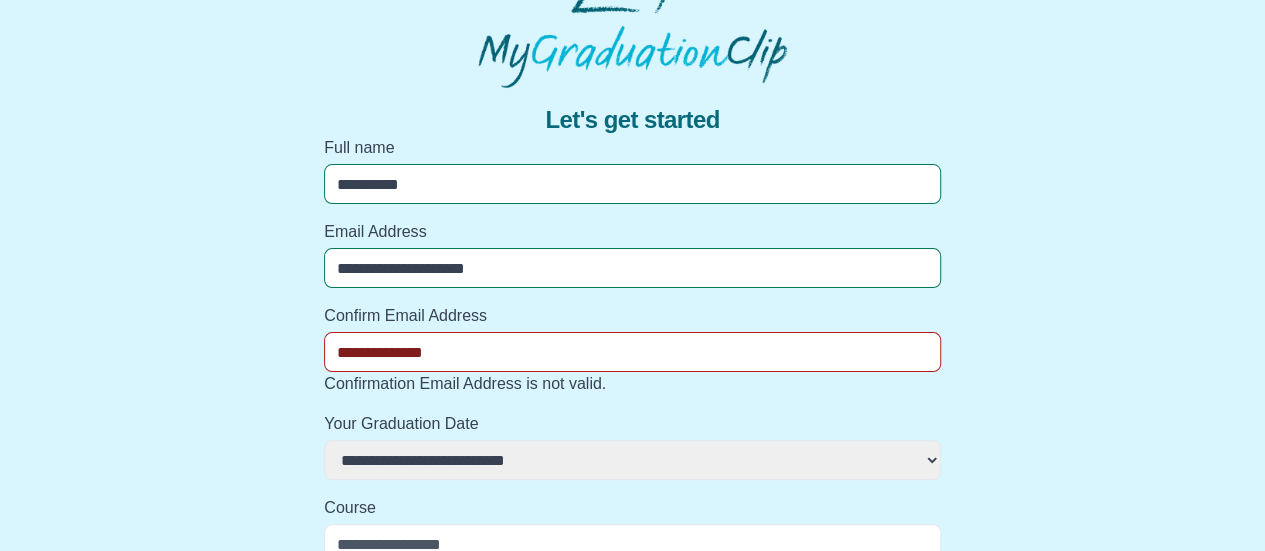 select 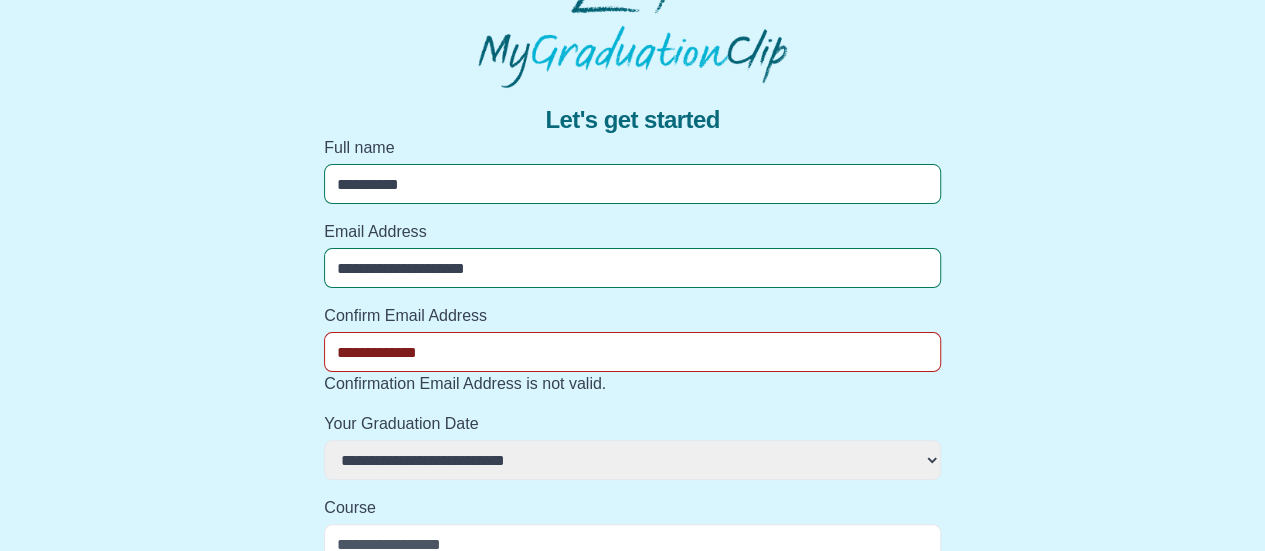 select 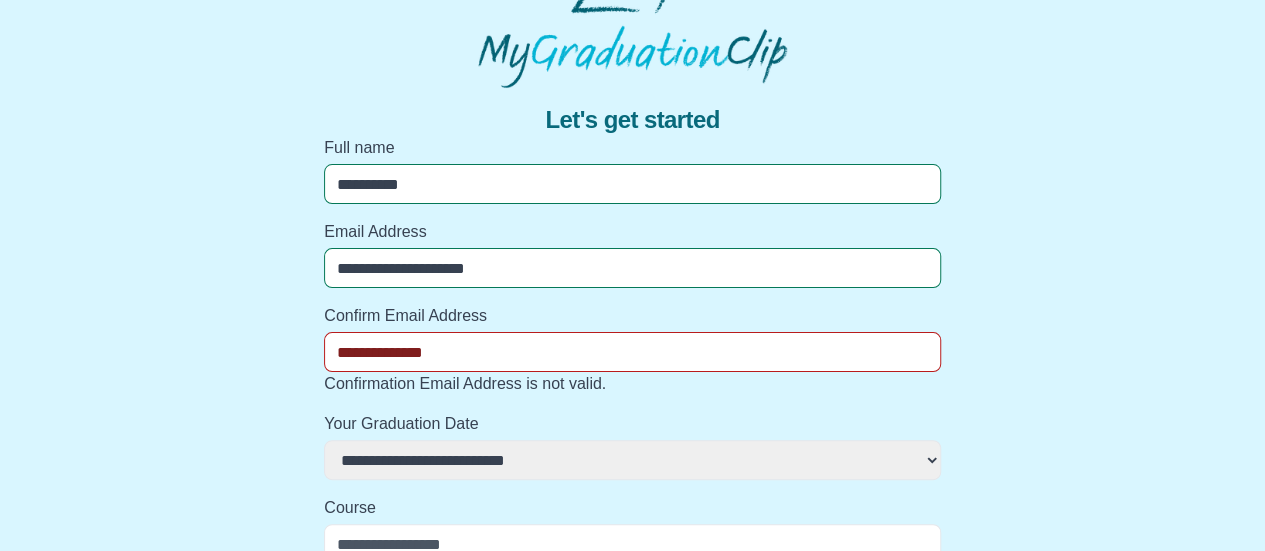 select 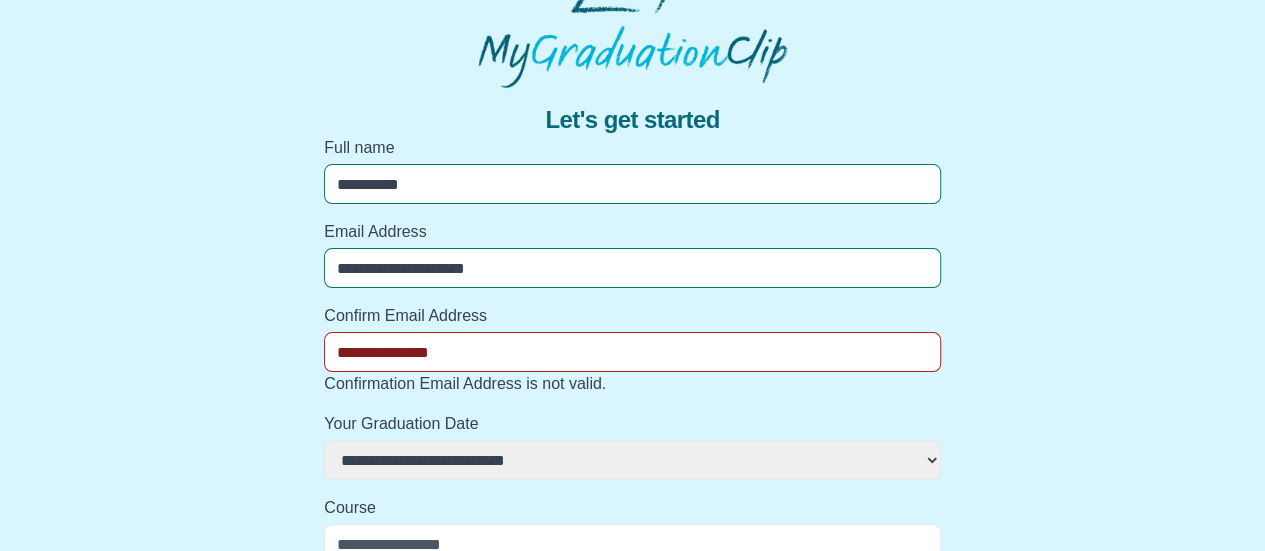 select 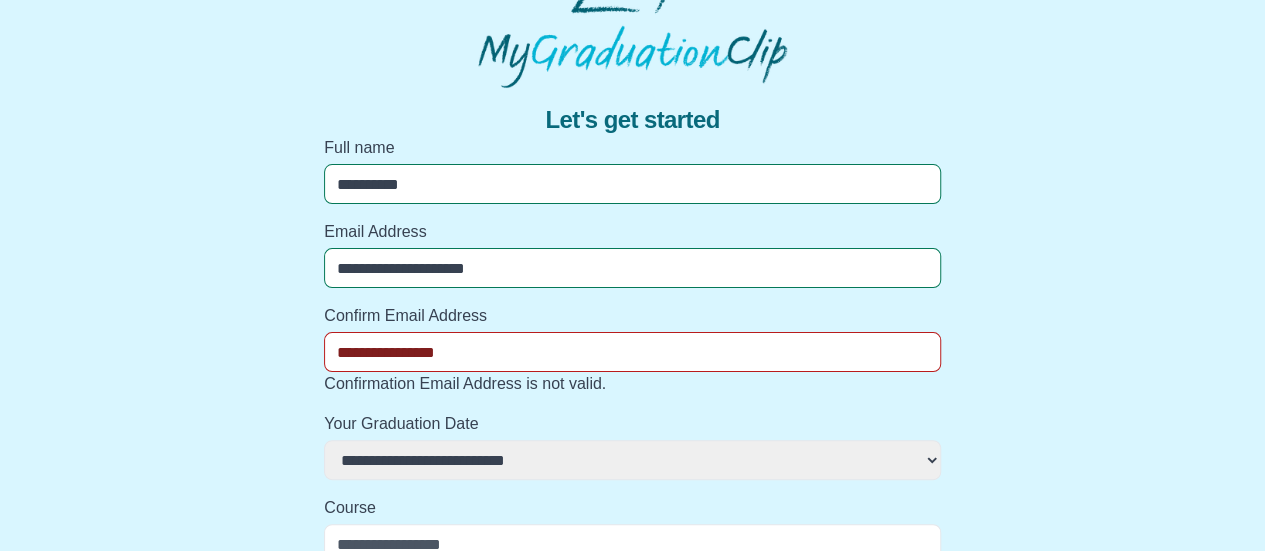 select 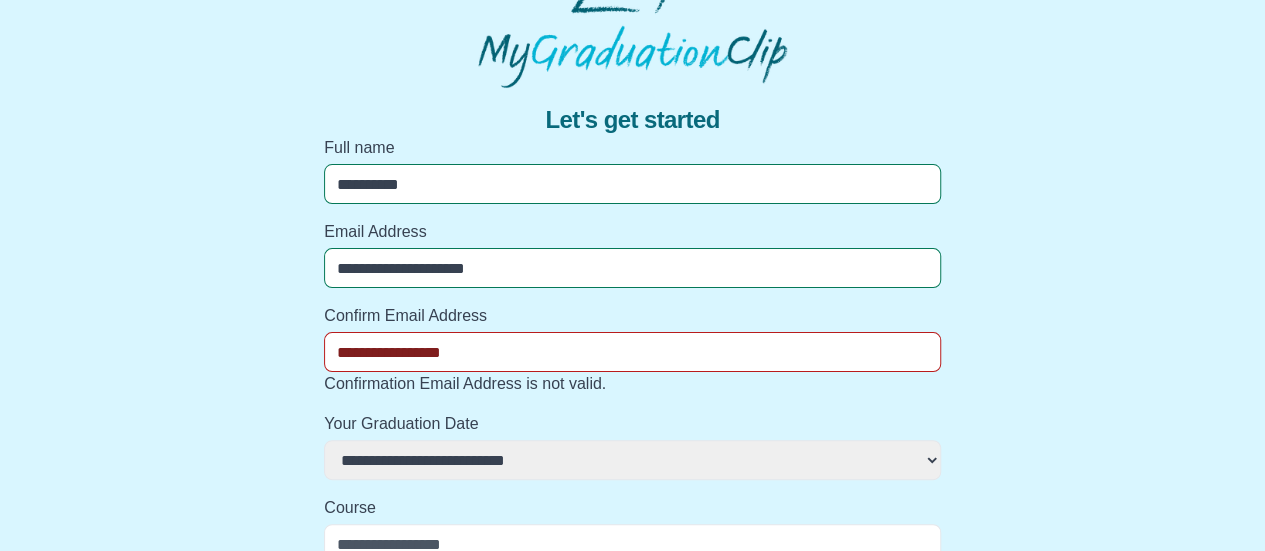 select 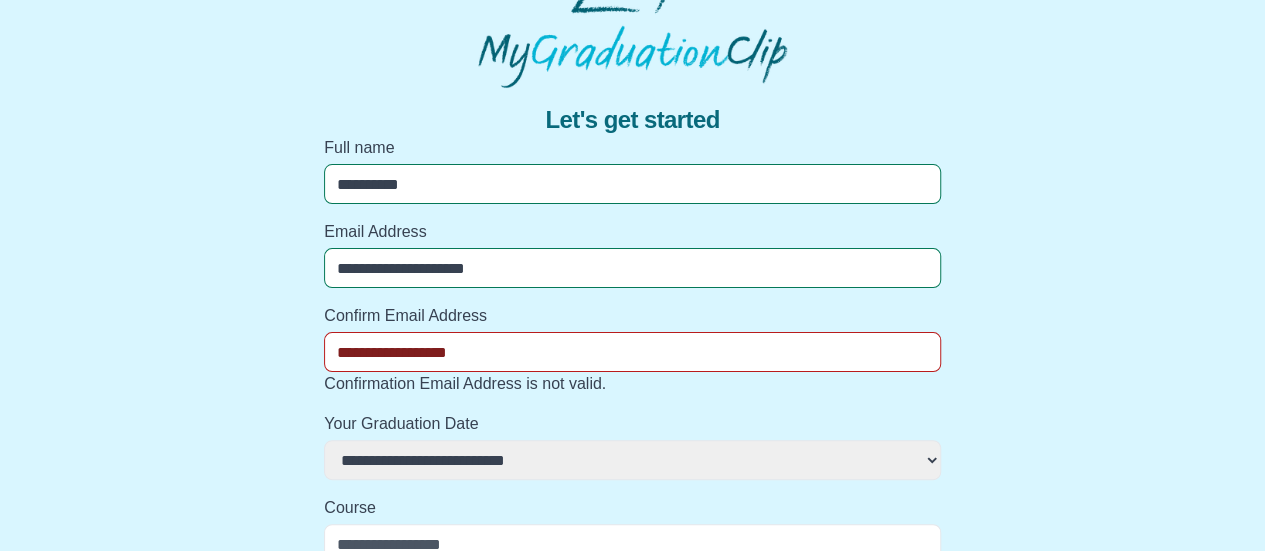 select 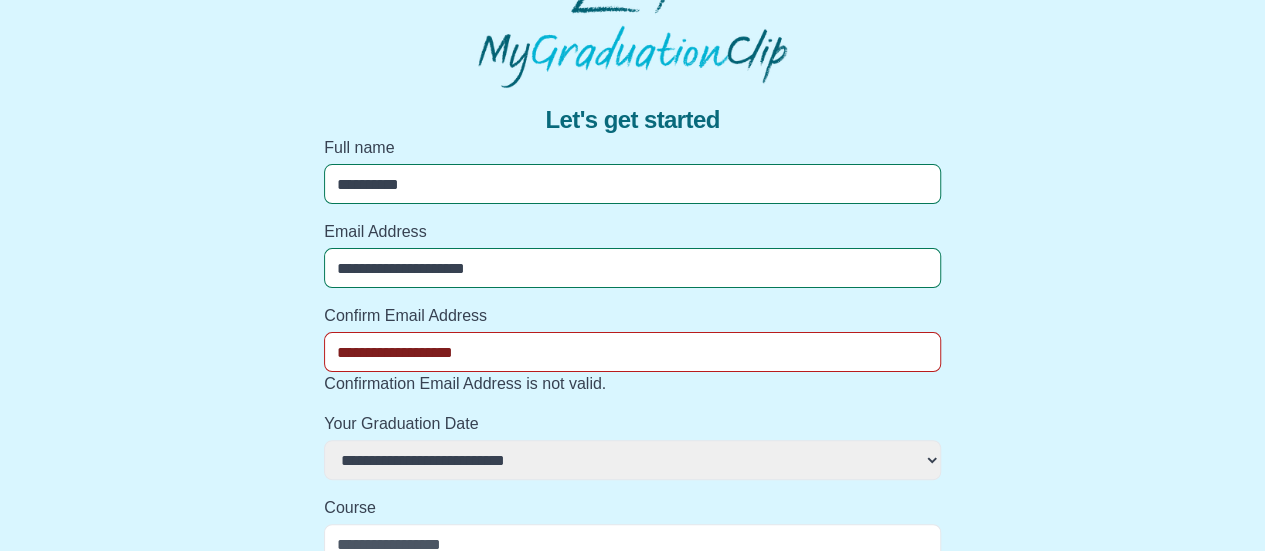 select 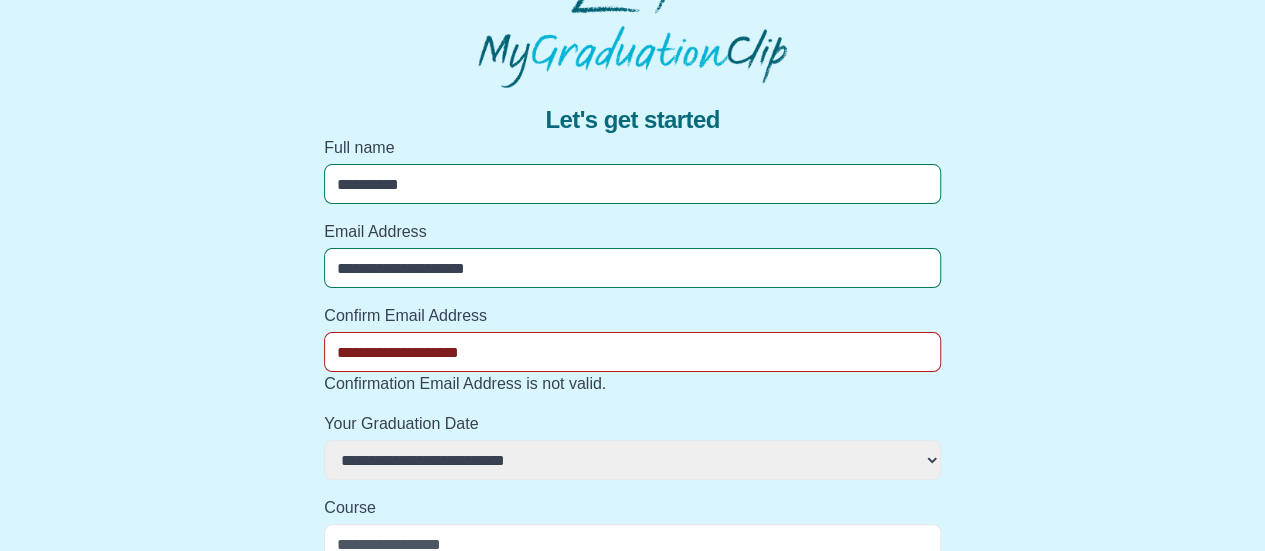 select 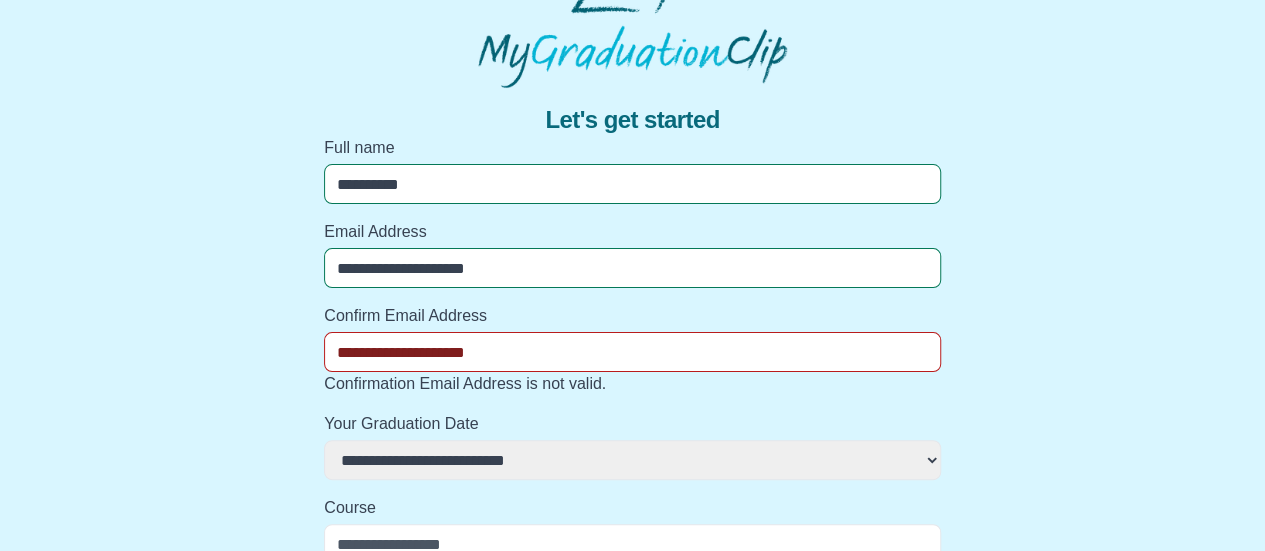 select 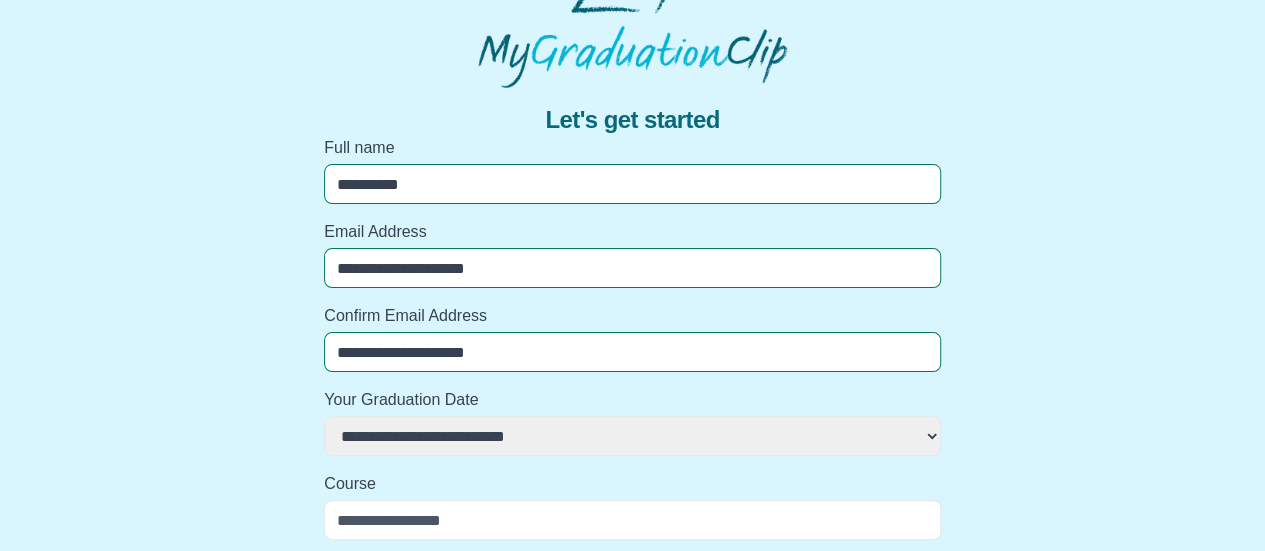 type on "**********" 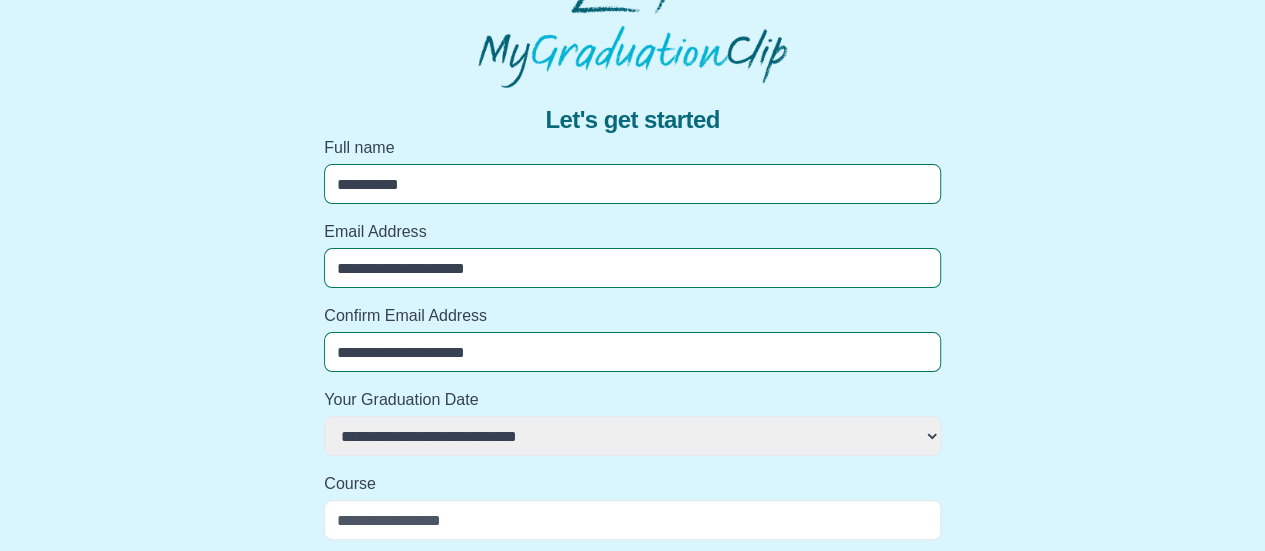 click on "**********" at bounding box center (632, 436) 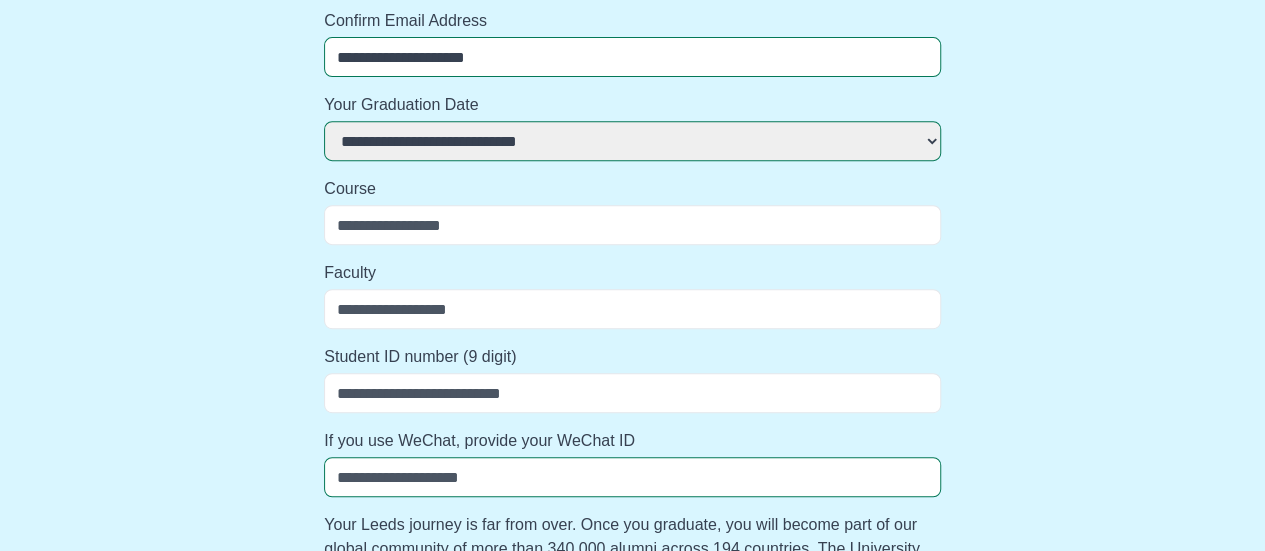 scroll, scrollTop: 364, scrollLeft: 0, axis: vertical 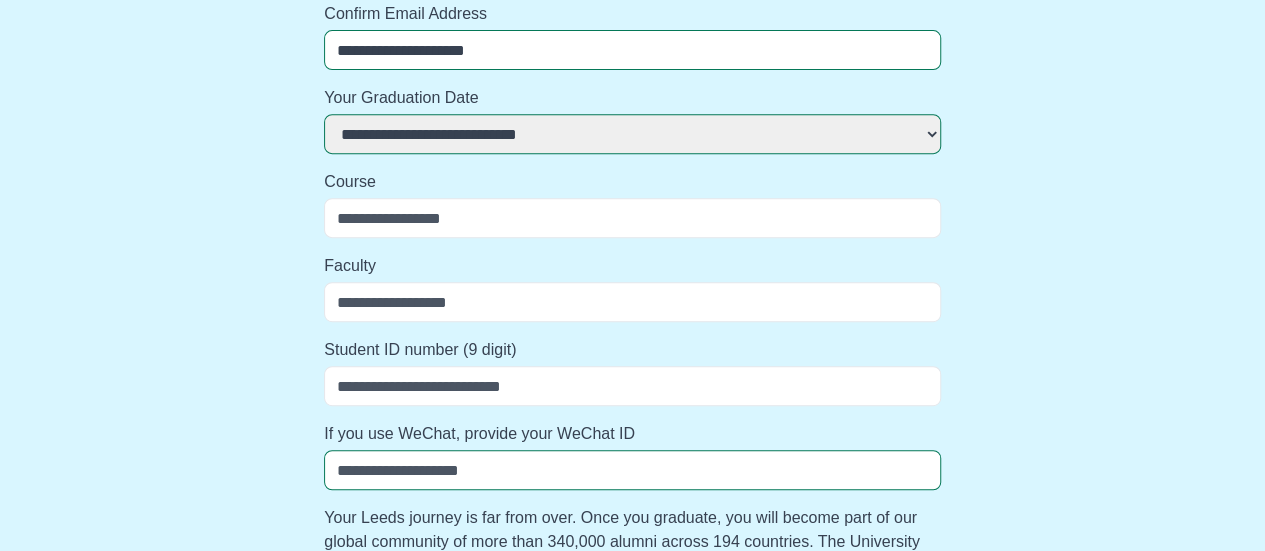 select 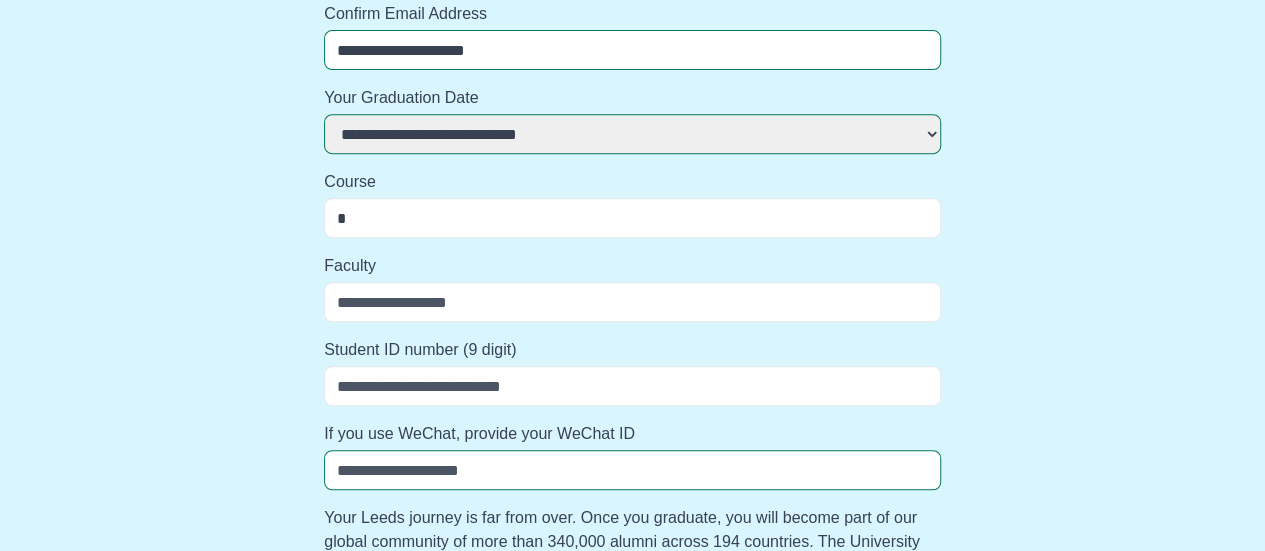 select 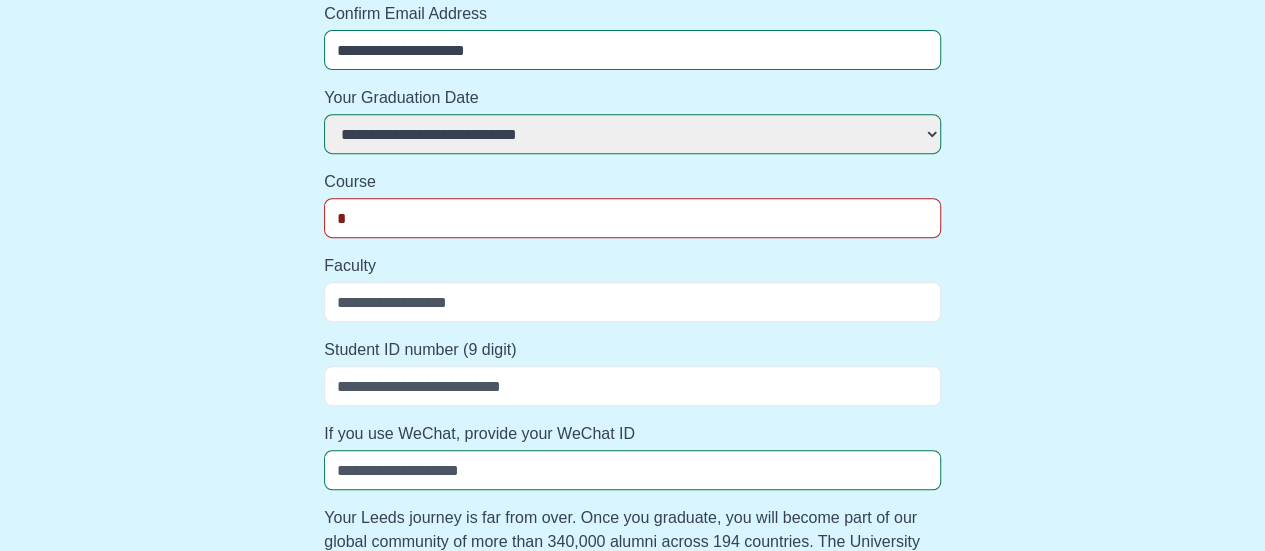 type on "**" 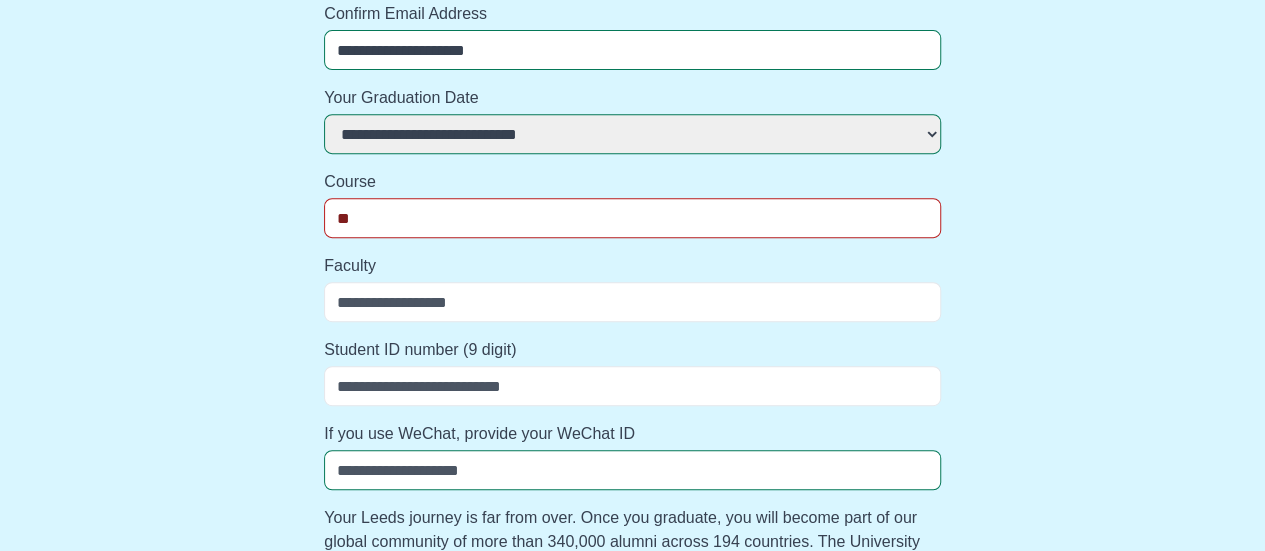 select 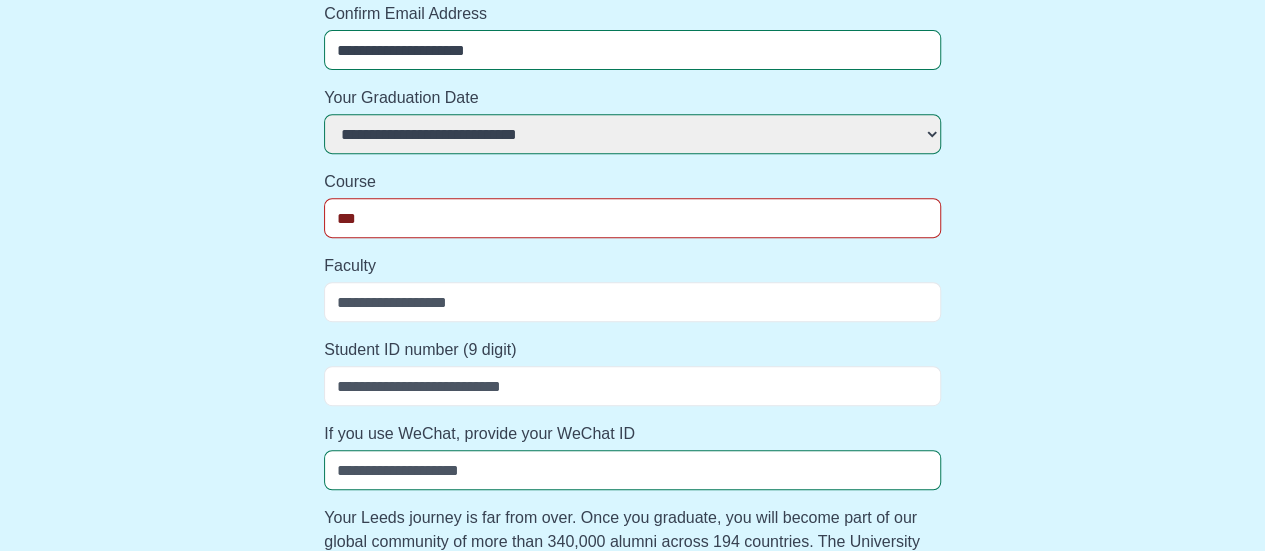 select 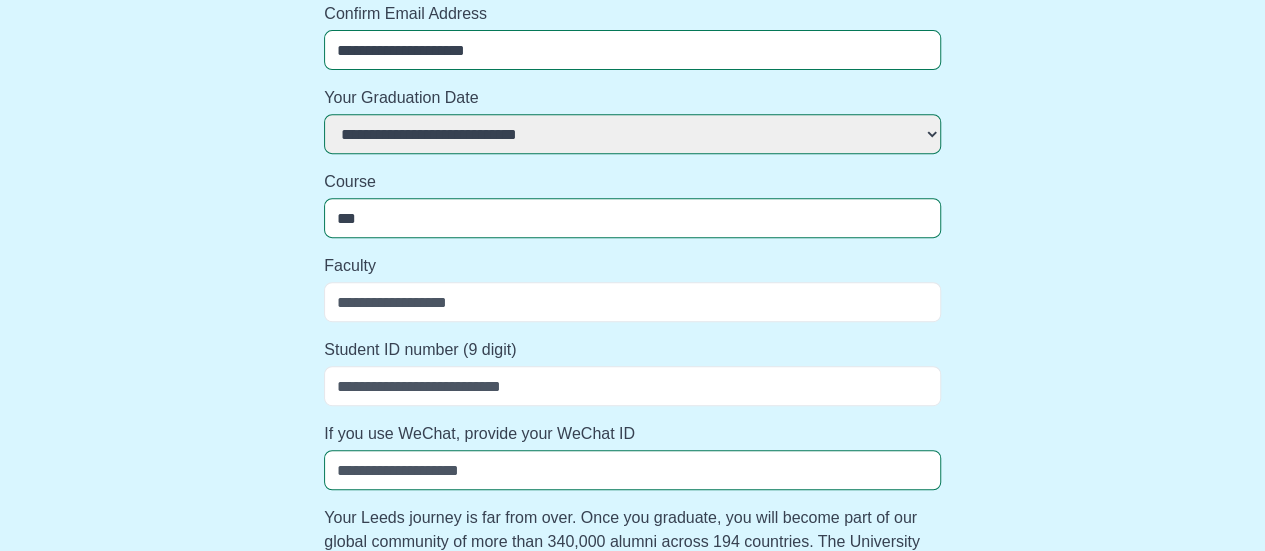 type on "****" 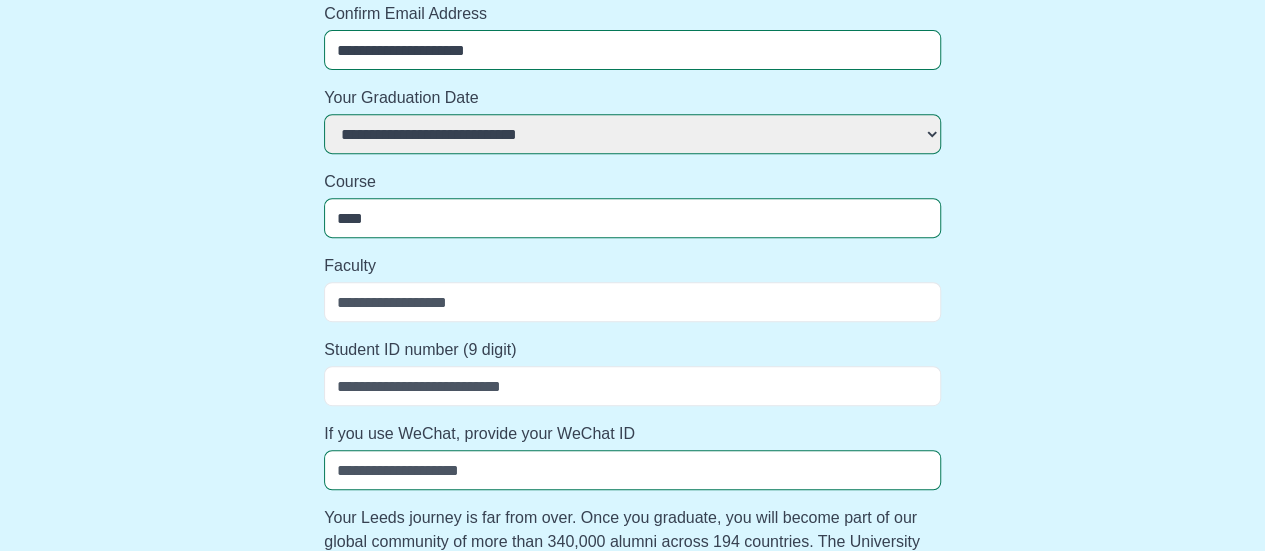 select 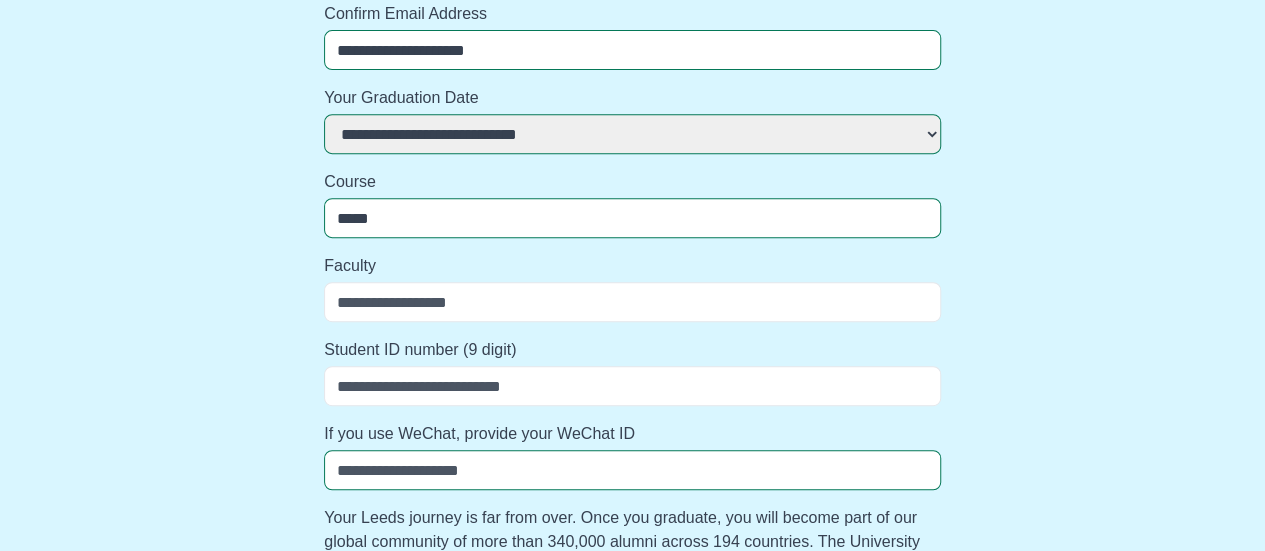 select 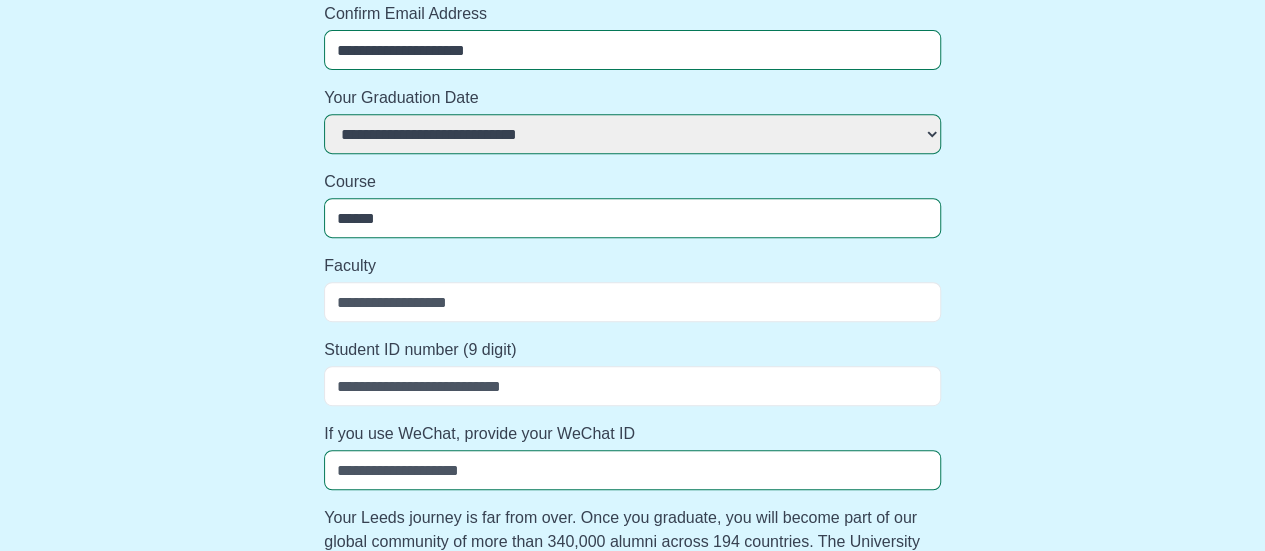 select 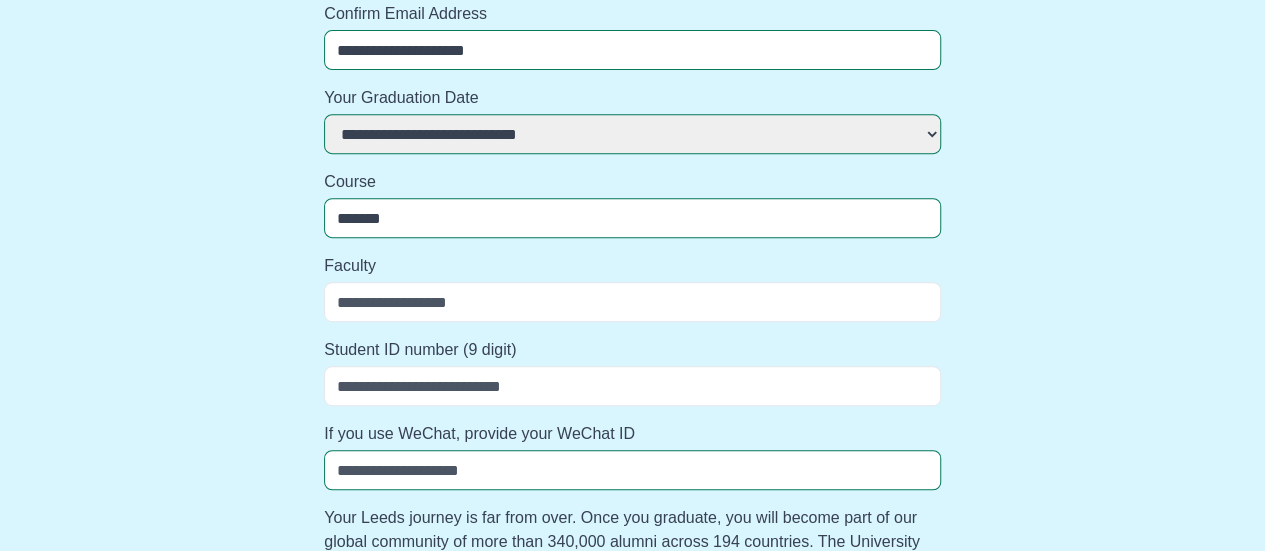 select 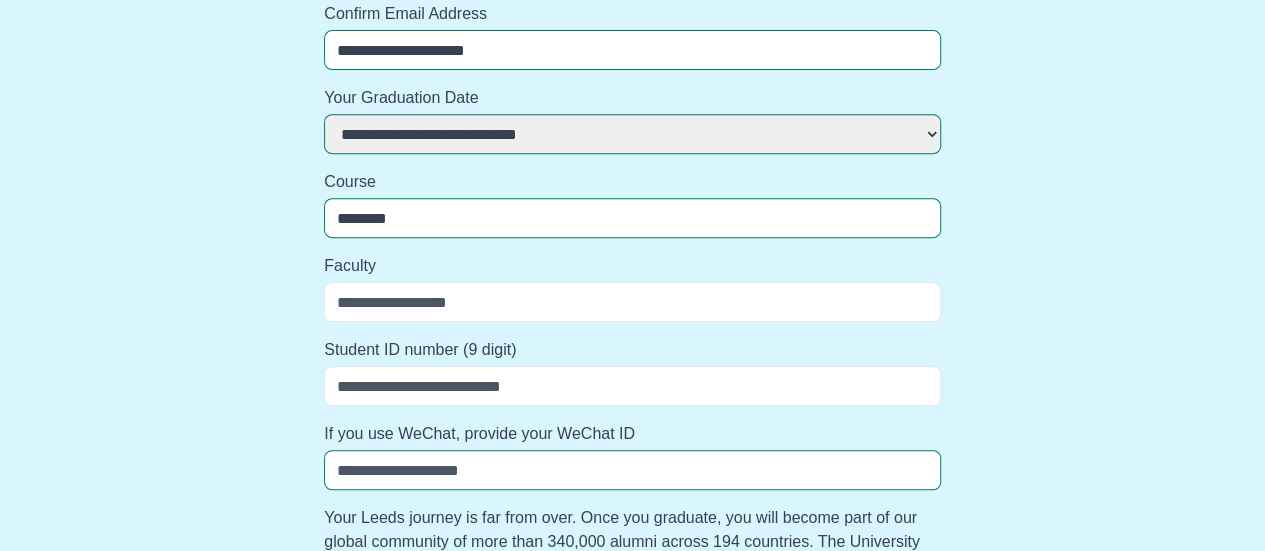 select 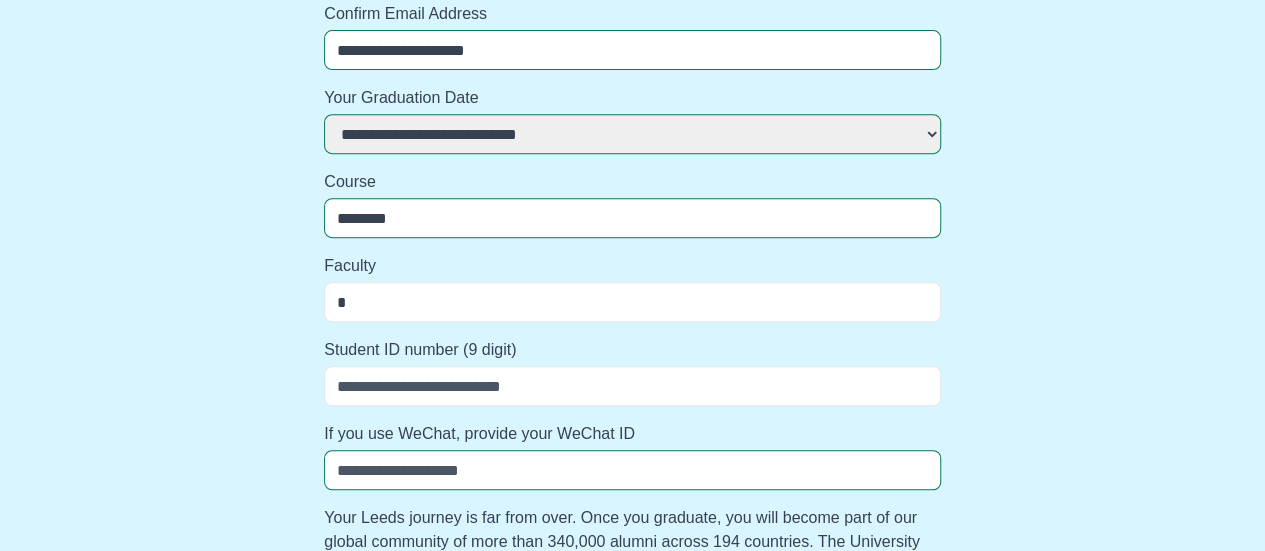 select 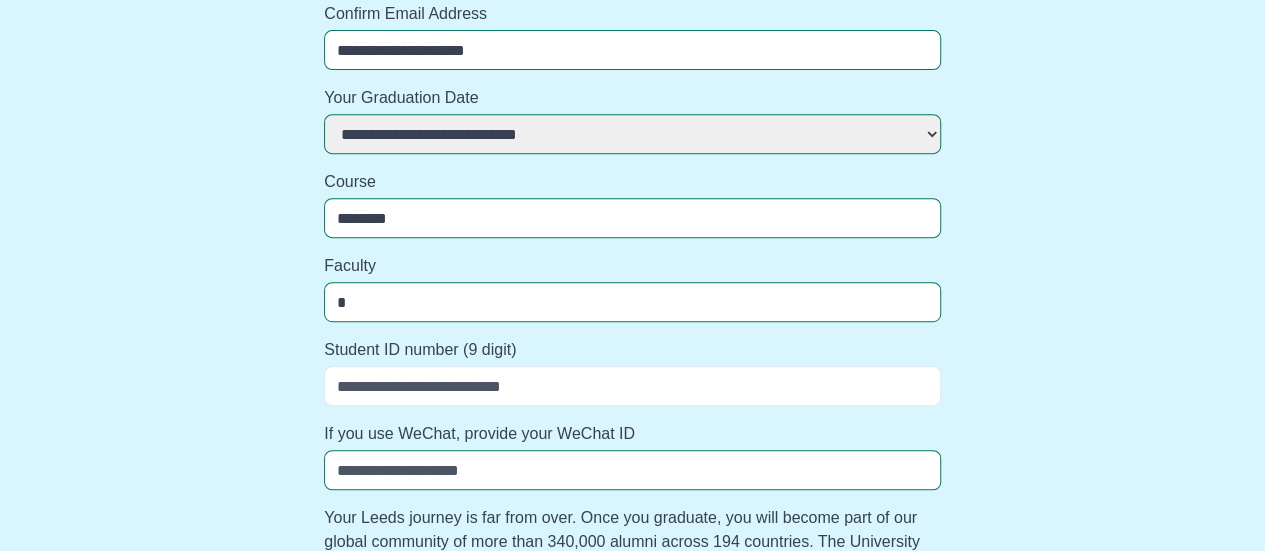 type on "**" 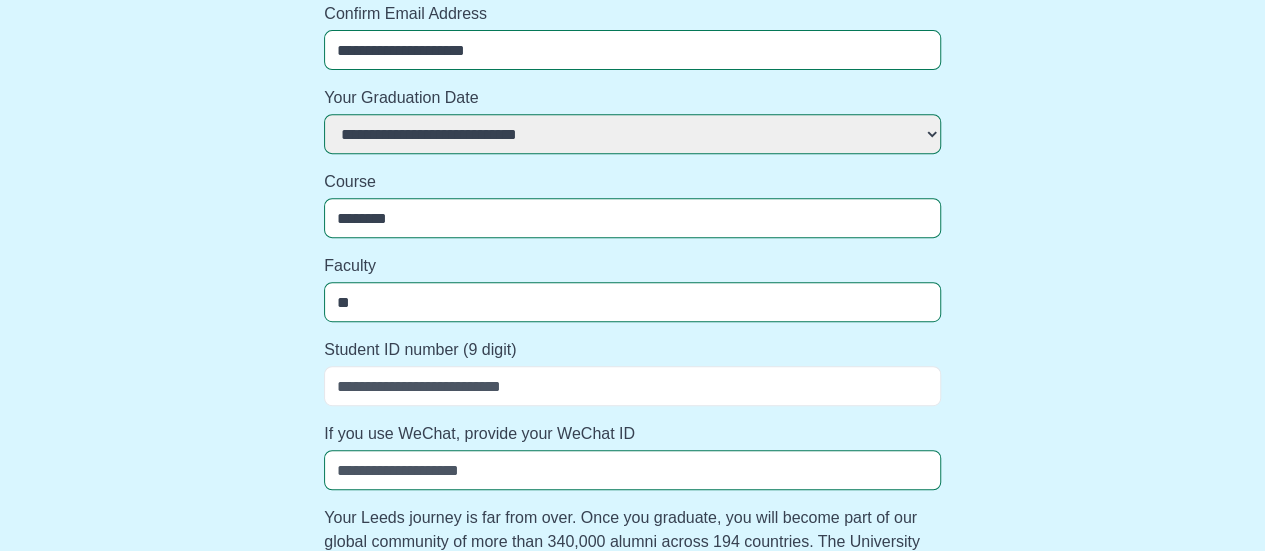 select 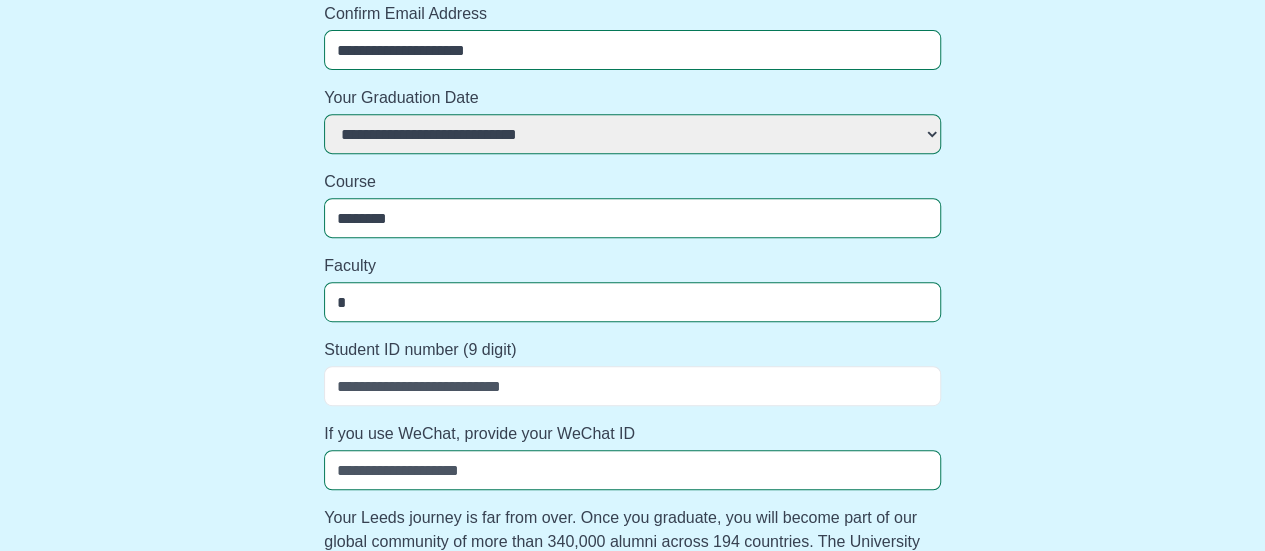 select 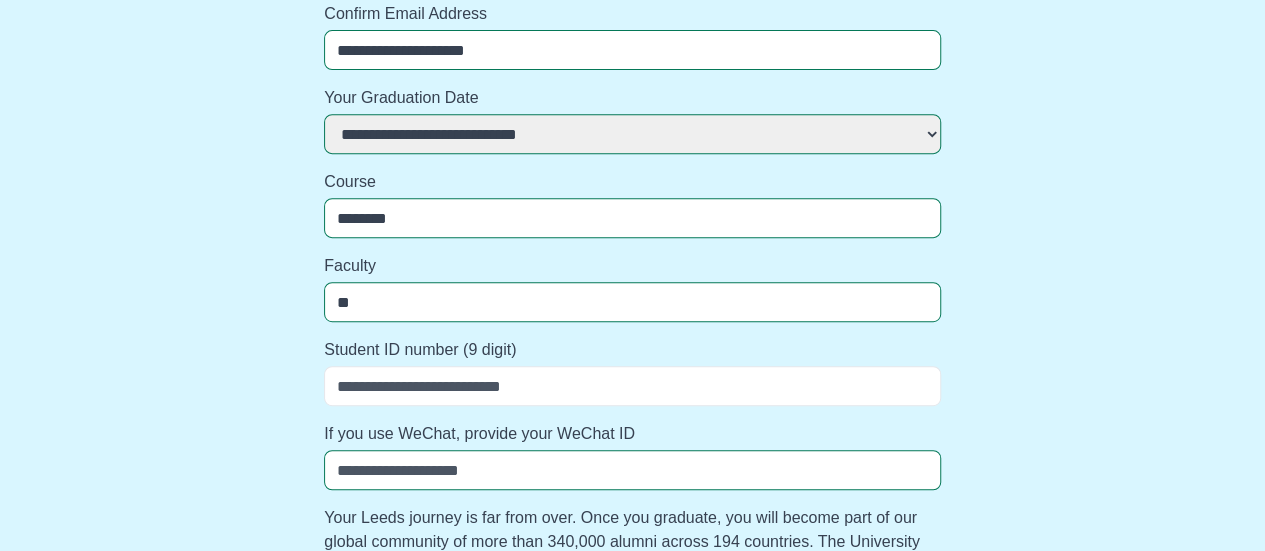 select 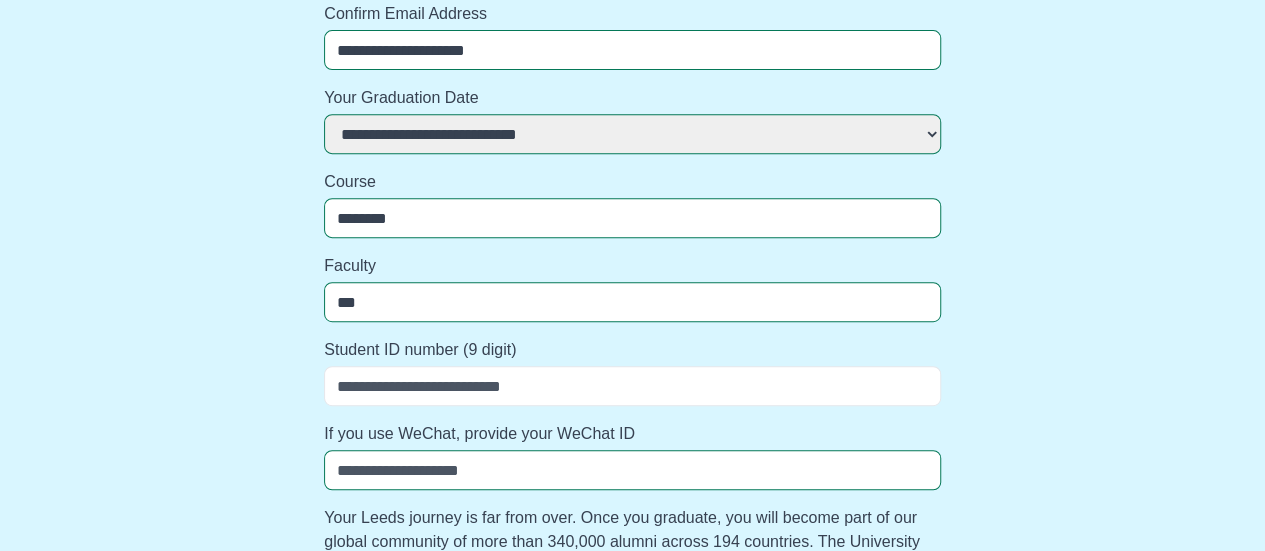 select 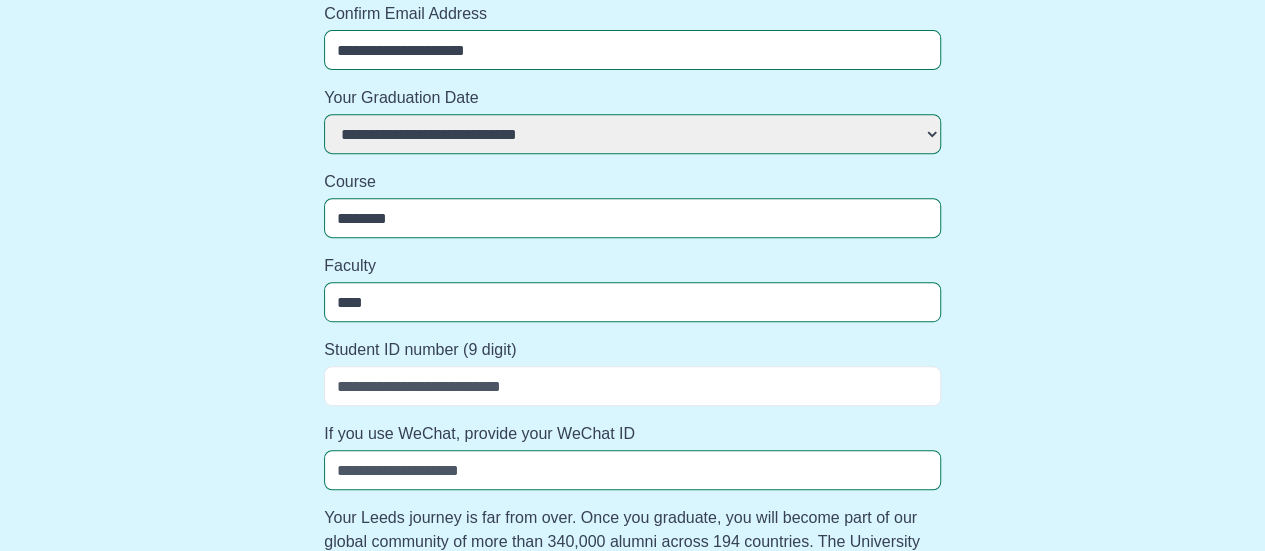 select 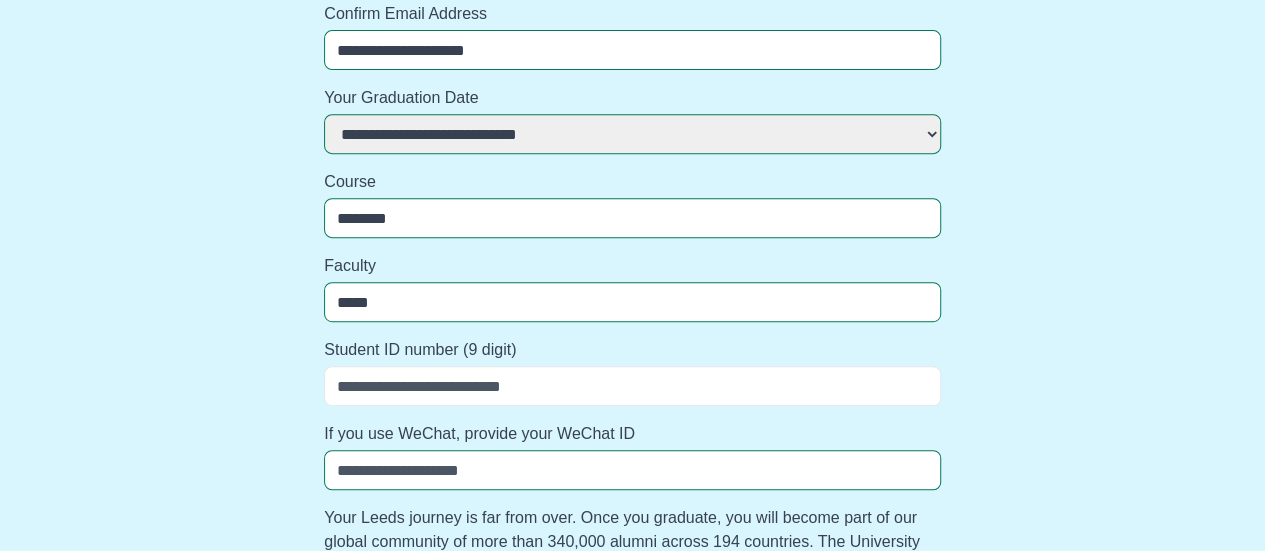 select 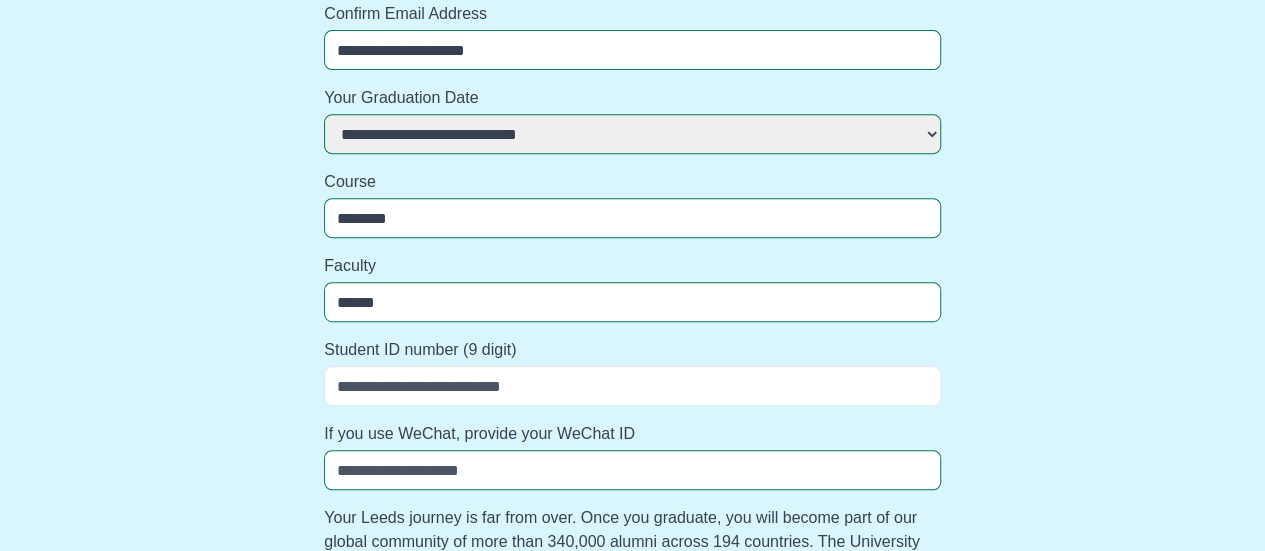 select 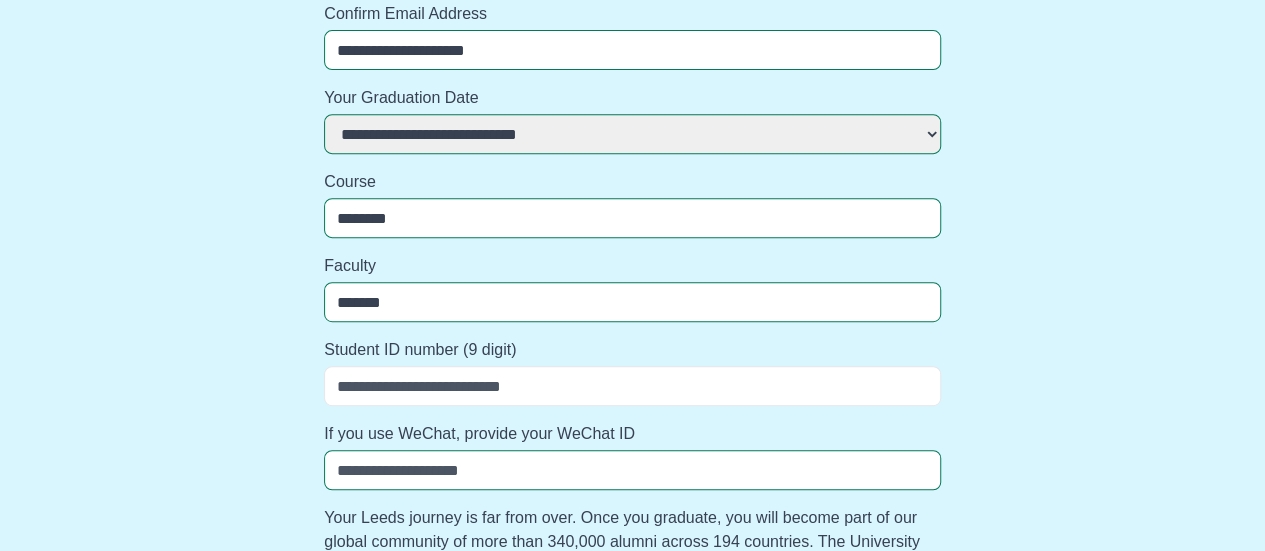 select 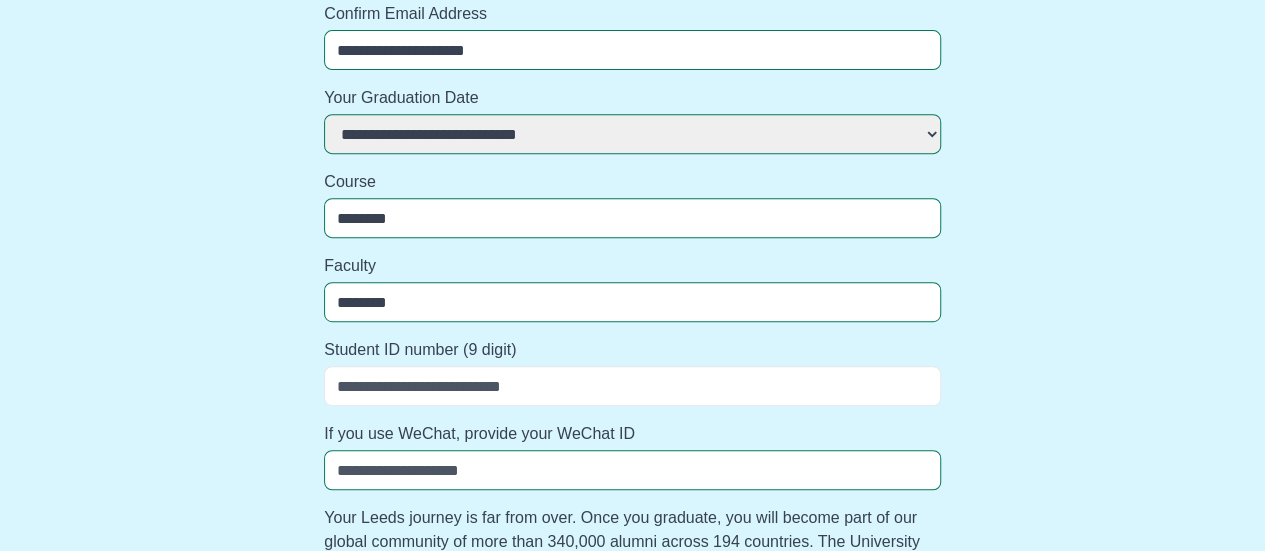 select 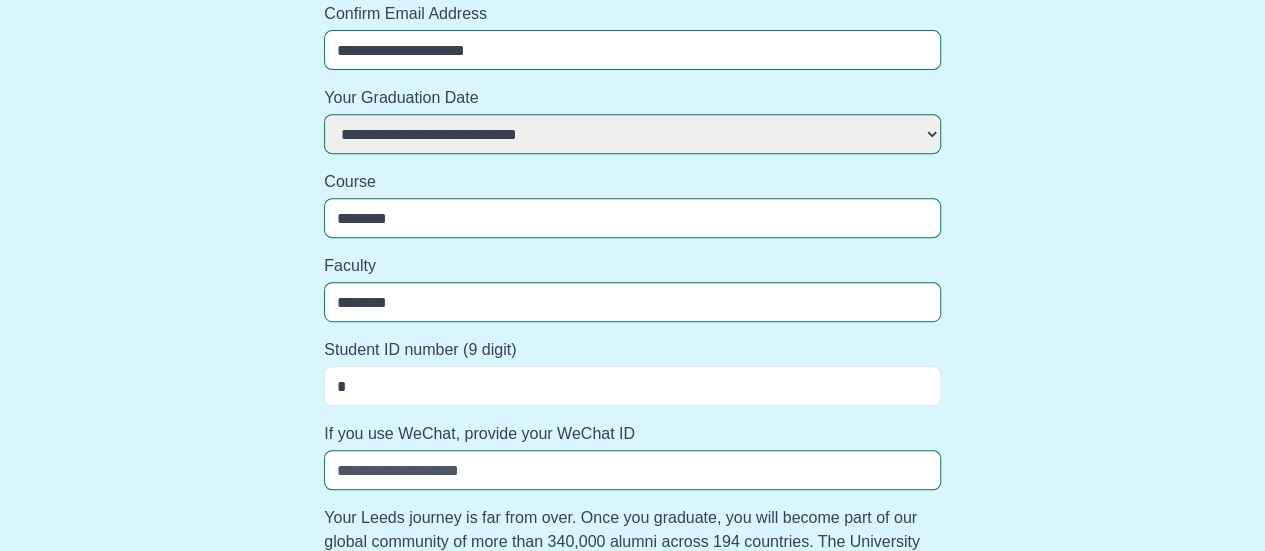 select 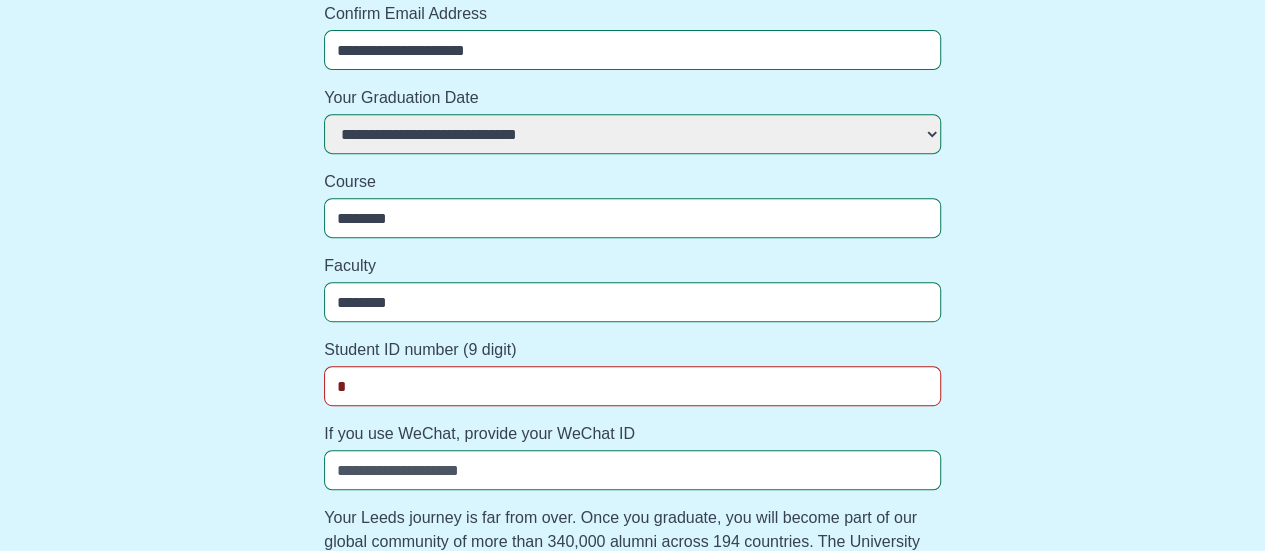 type on "**" 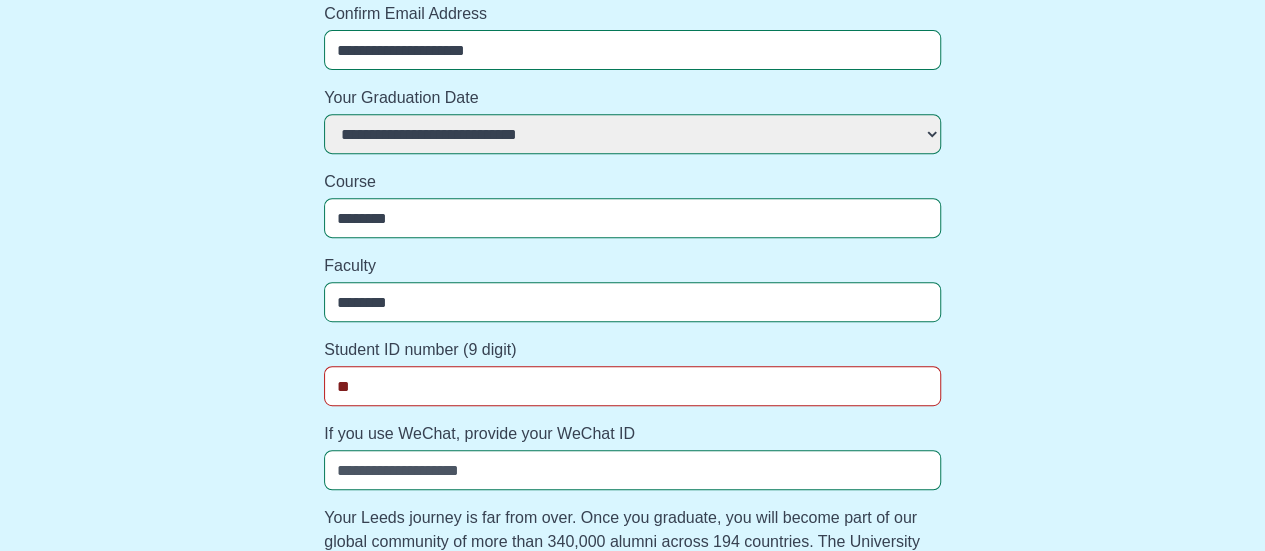 select 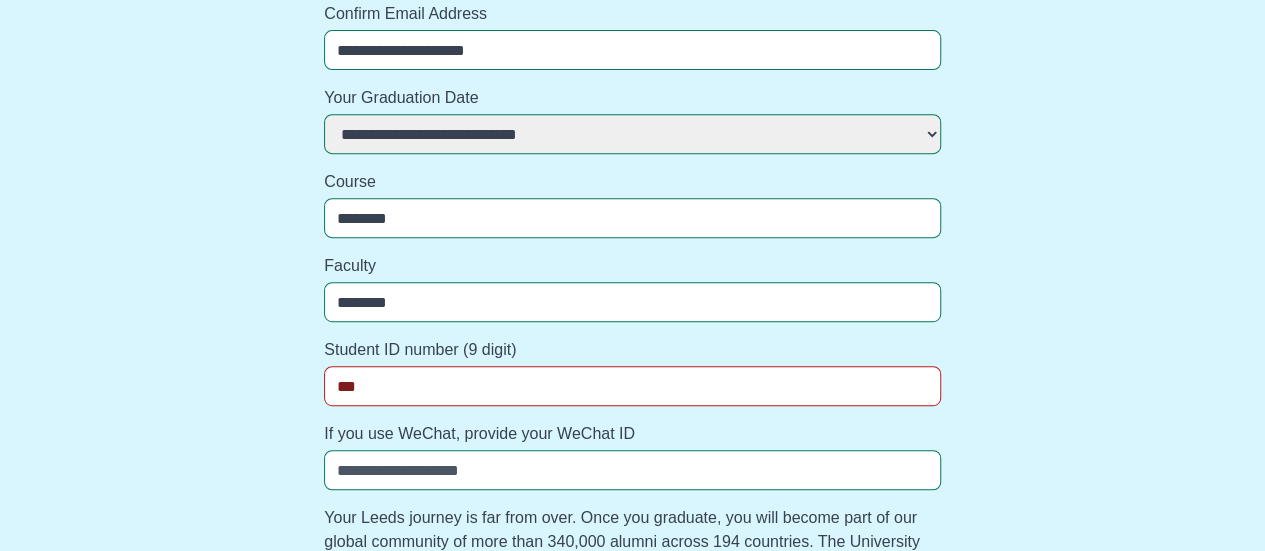 select 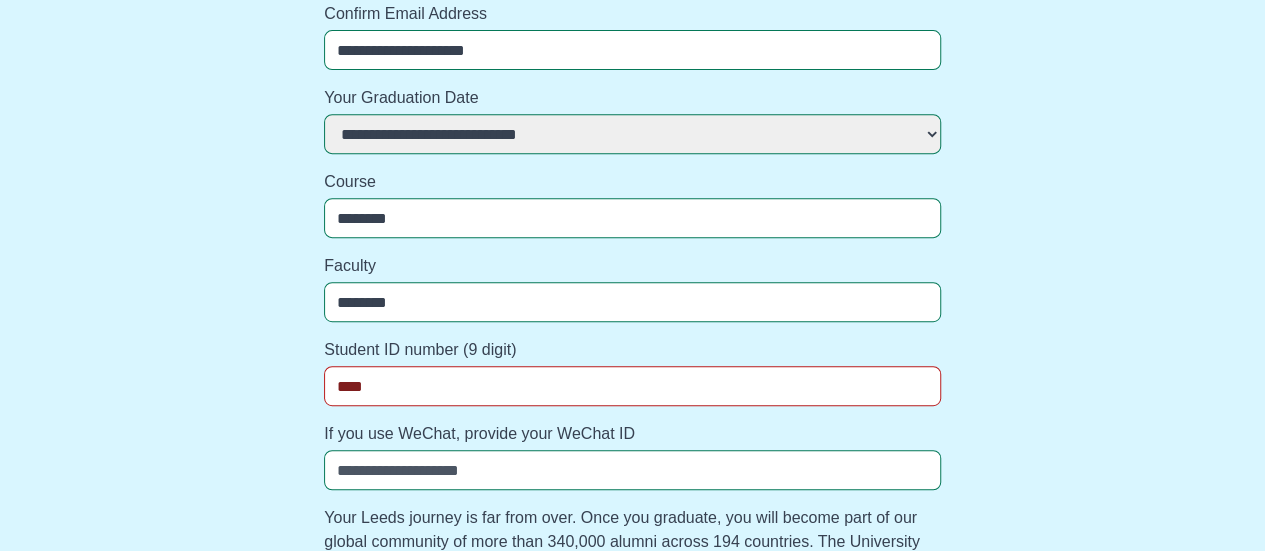 select 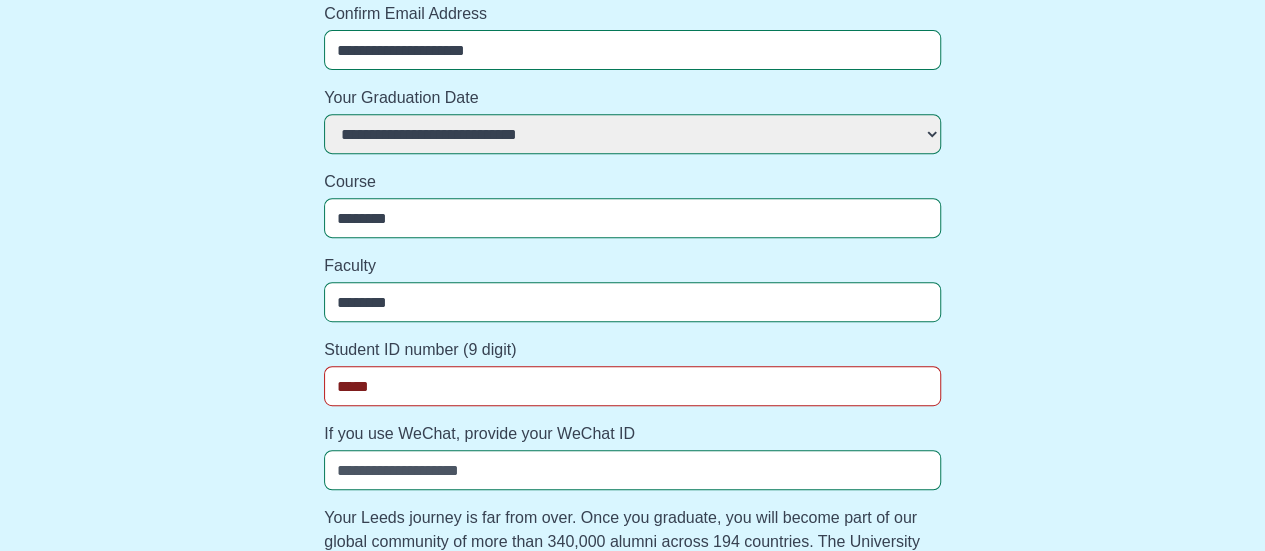 select 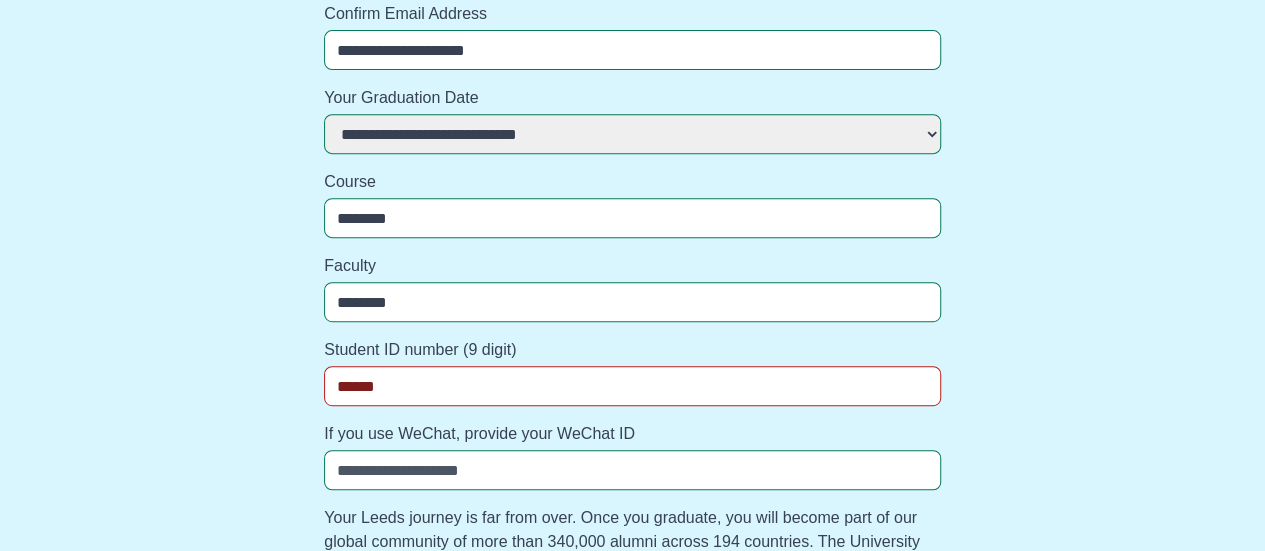select 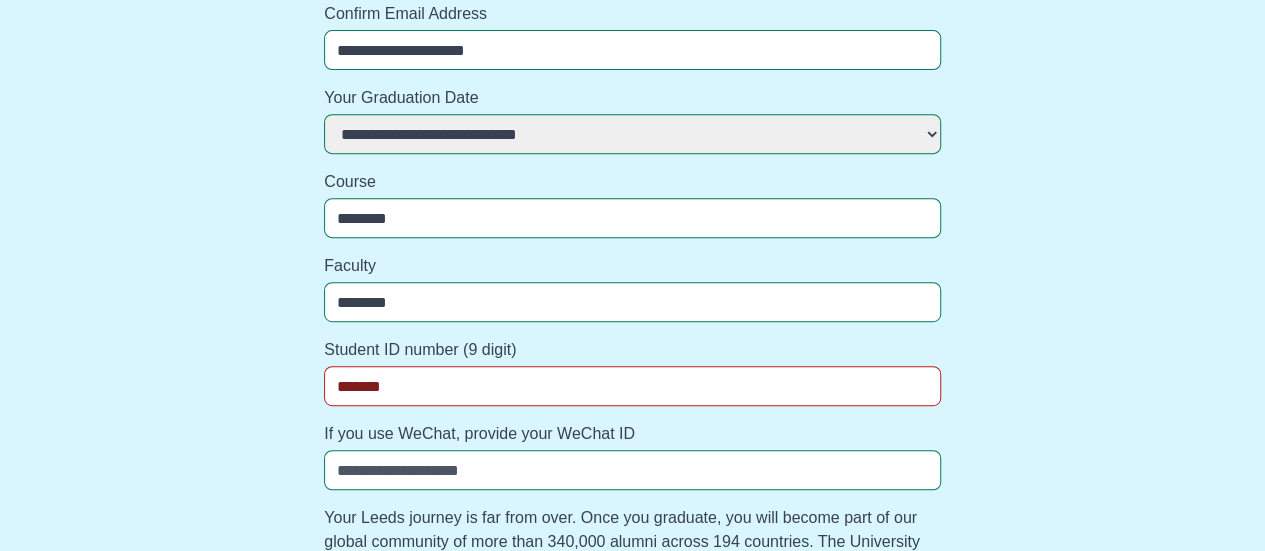 select 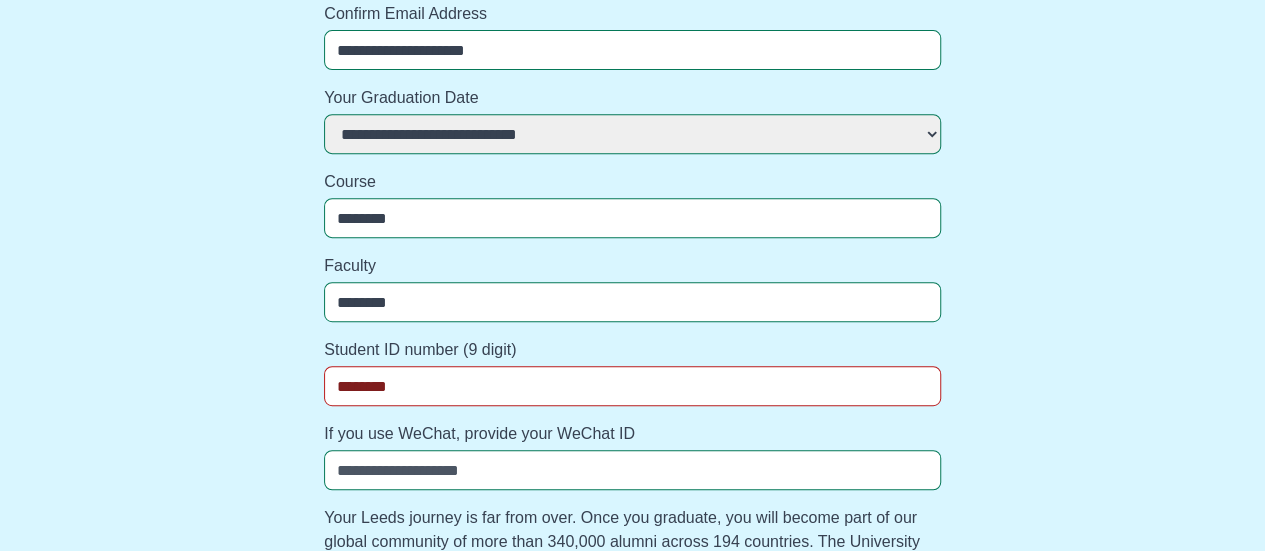 select 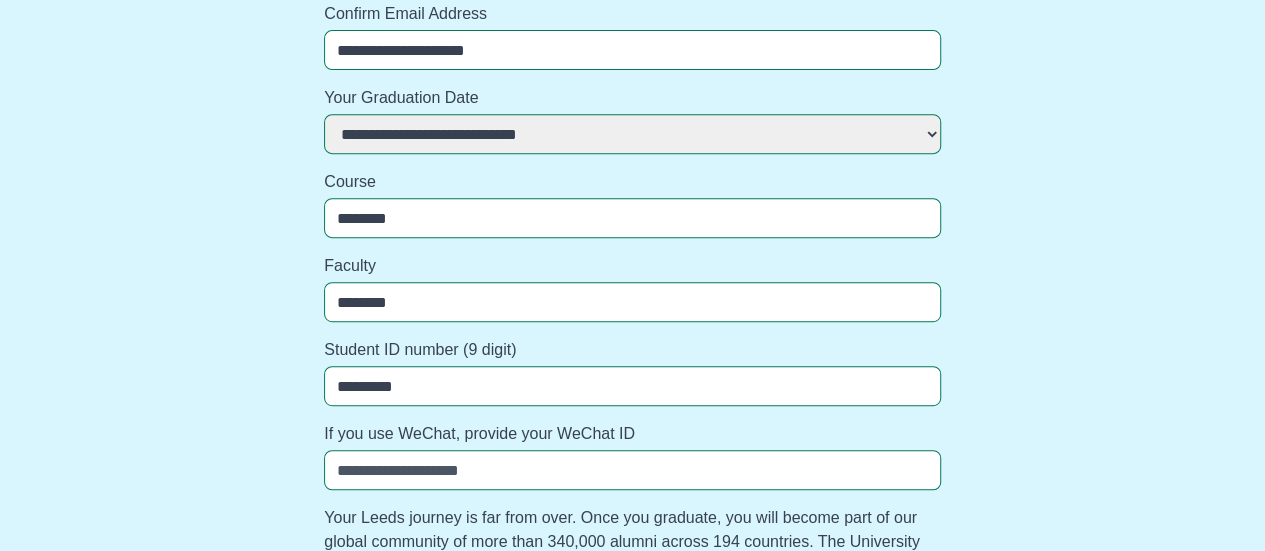 select 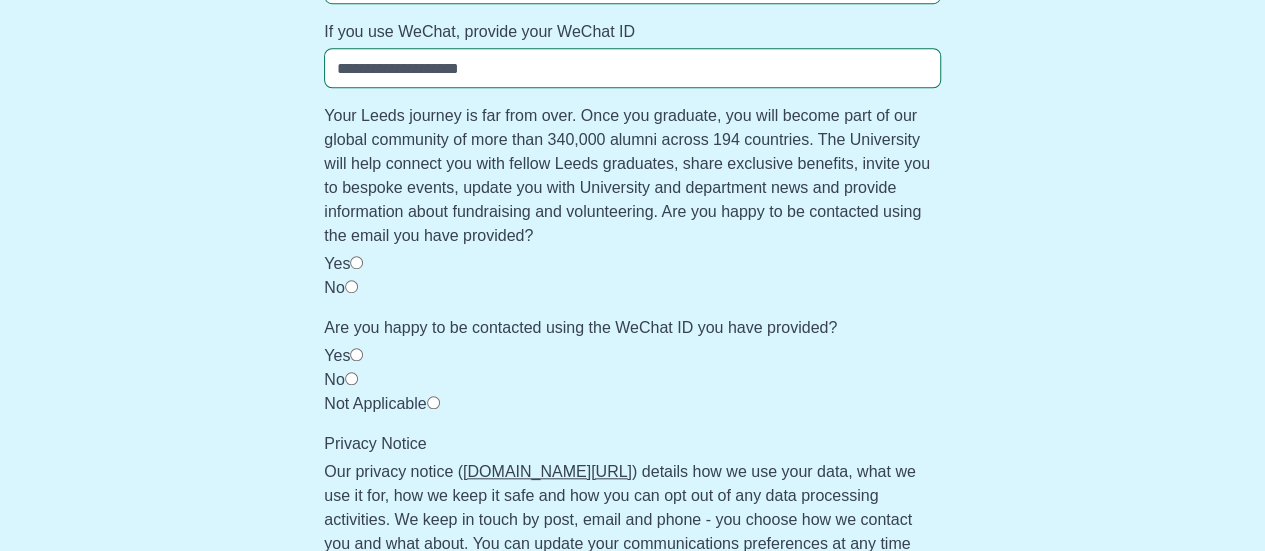 scroll, scrollTop: 781, scrollLeft: 0, axis: vertical 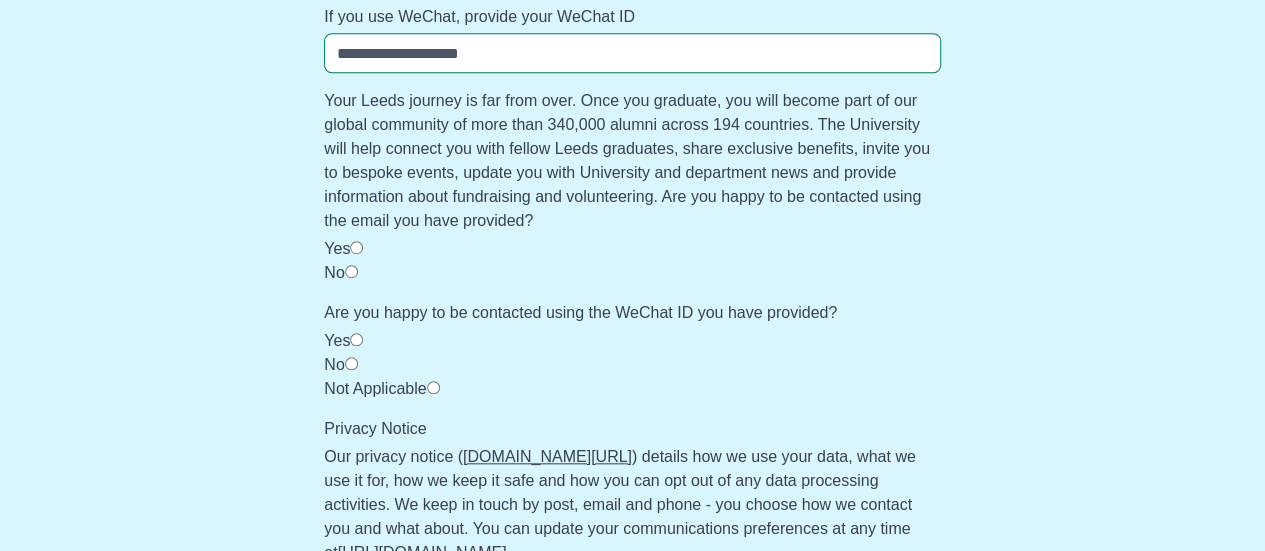 type on "*********" 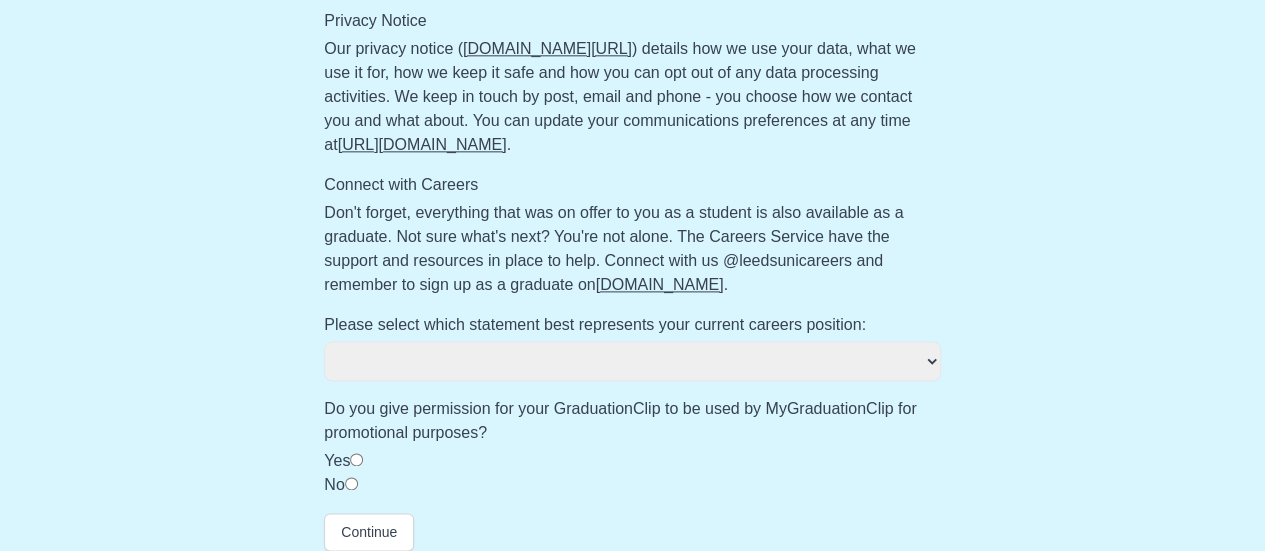 scroll, scrollTop: 1200, scrollLeft: 0, axis: vertical 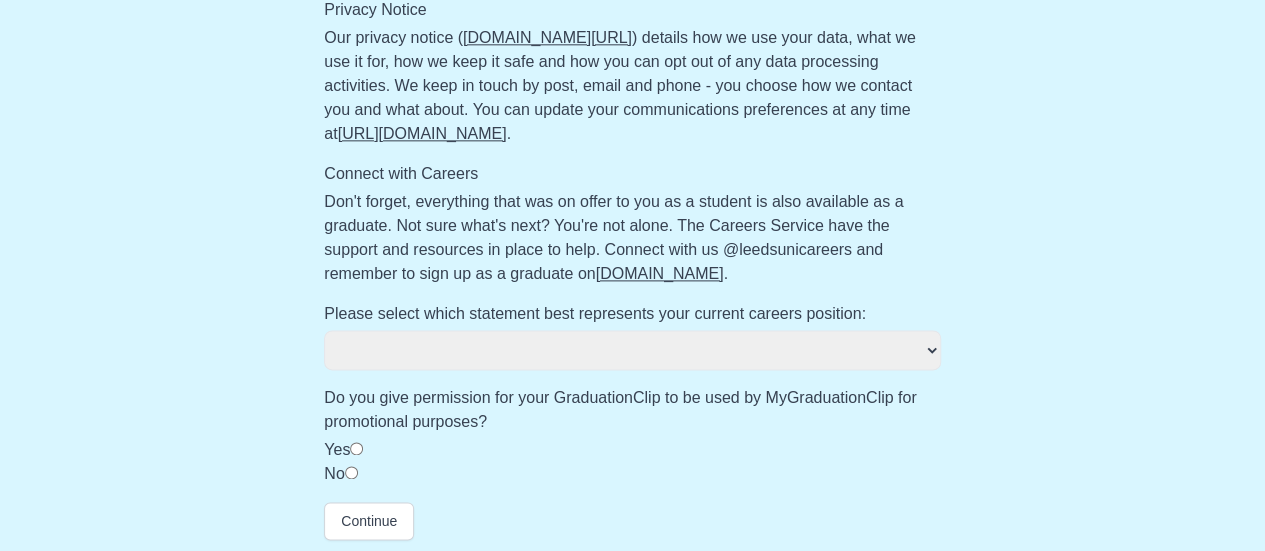 click on "**********" at bounding box center (632, 350) 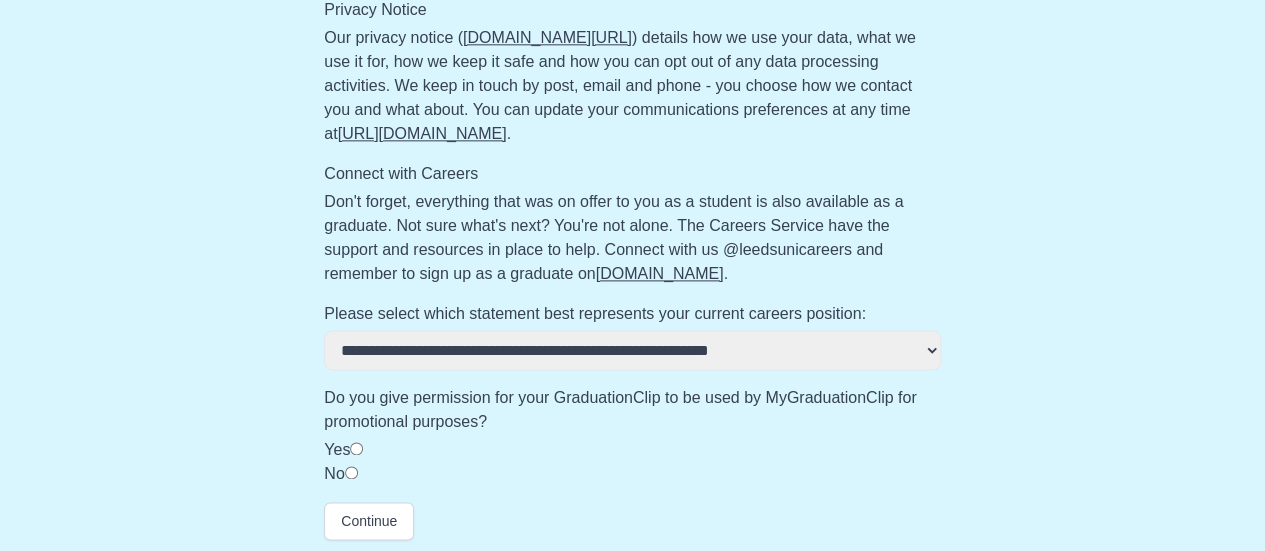 click on "**********" at bounding box center [632, 350] 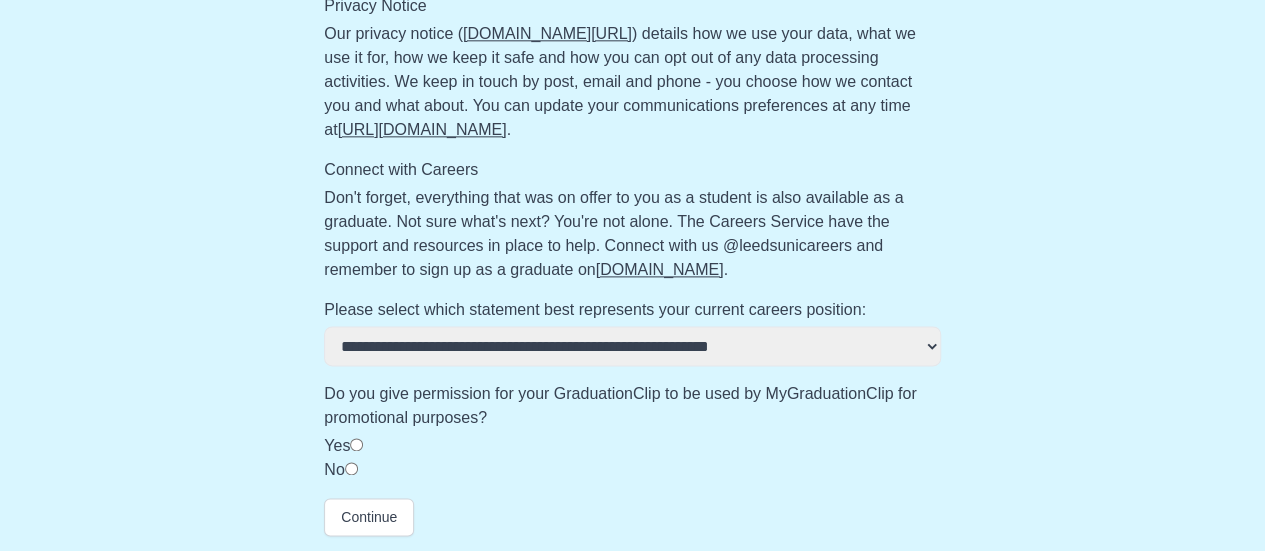 click on "Yes" at bounding box center [632, 446] 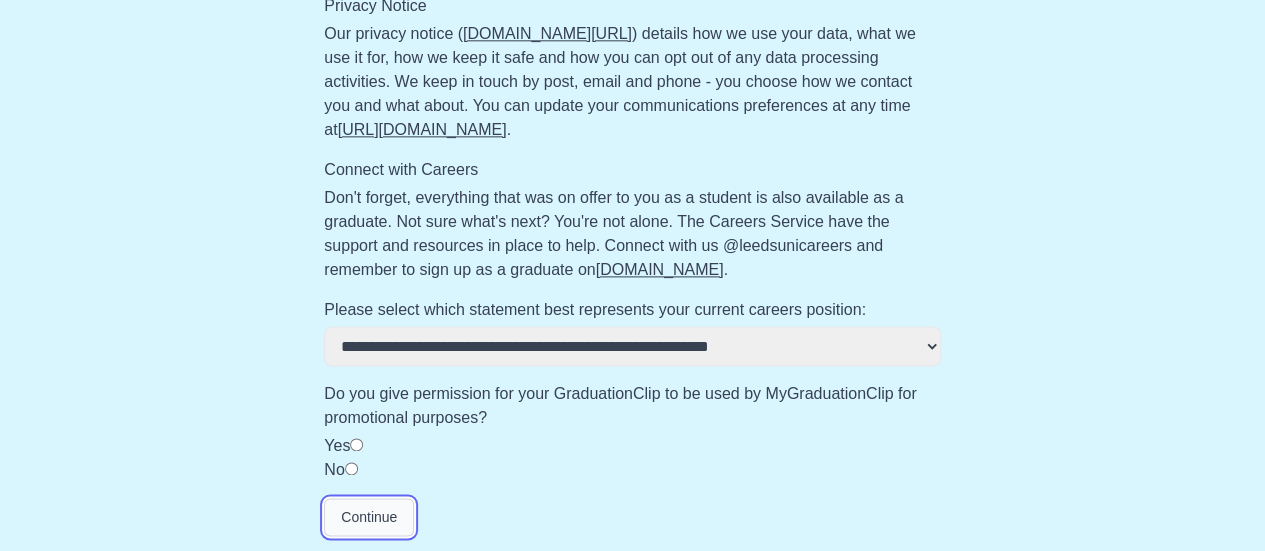click on "Continue" at bounding box center (369, 517) 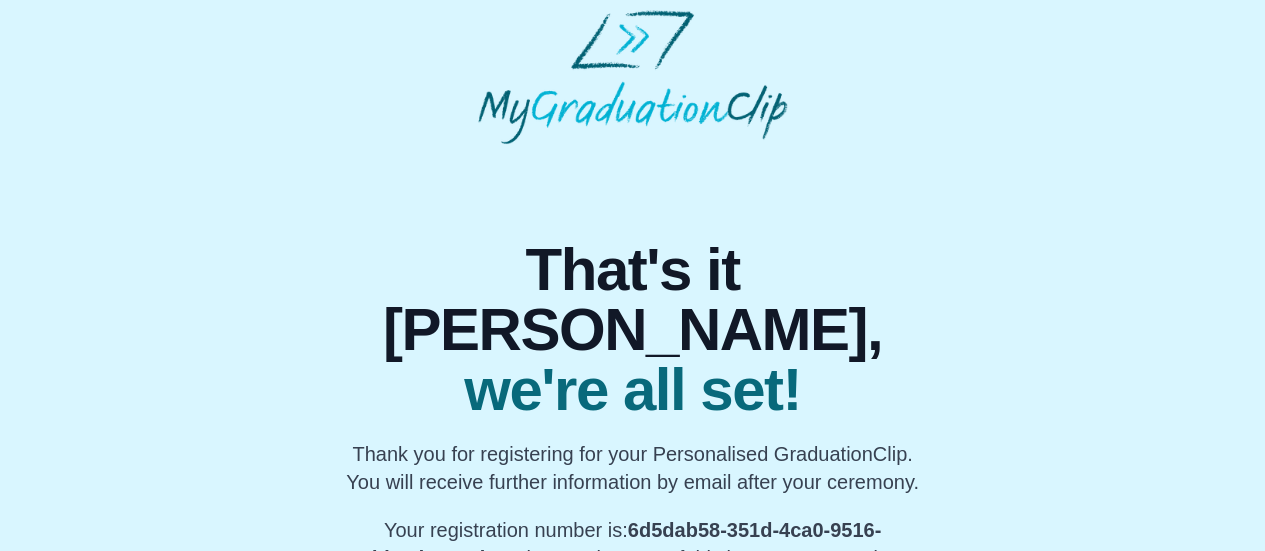 scroll, scrollTop: 10, scrollLeft: 0, axis: vertical 